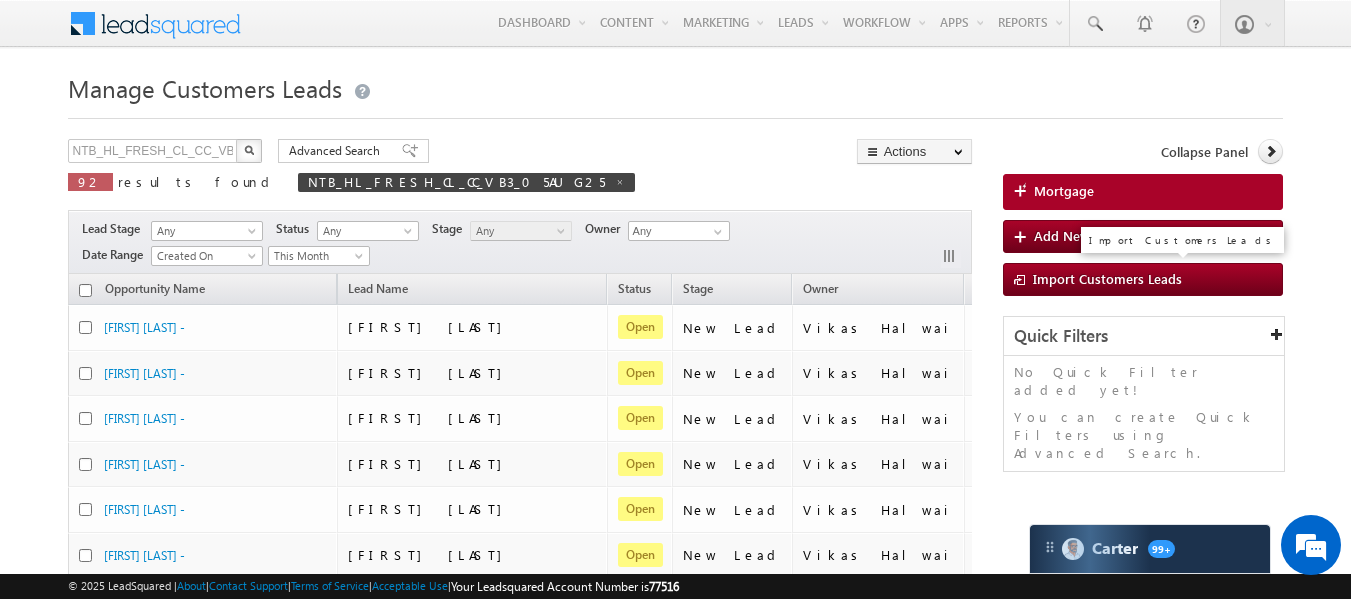 scroll, scrollTop: 8, scrollLeft: 0, axis: vertical 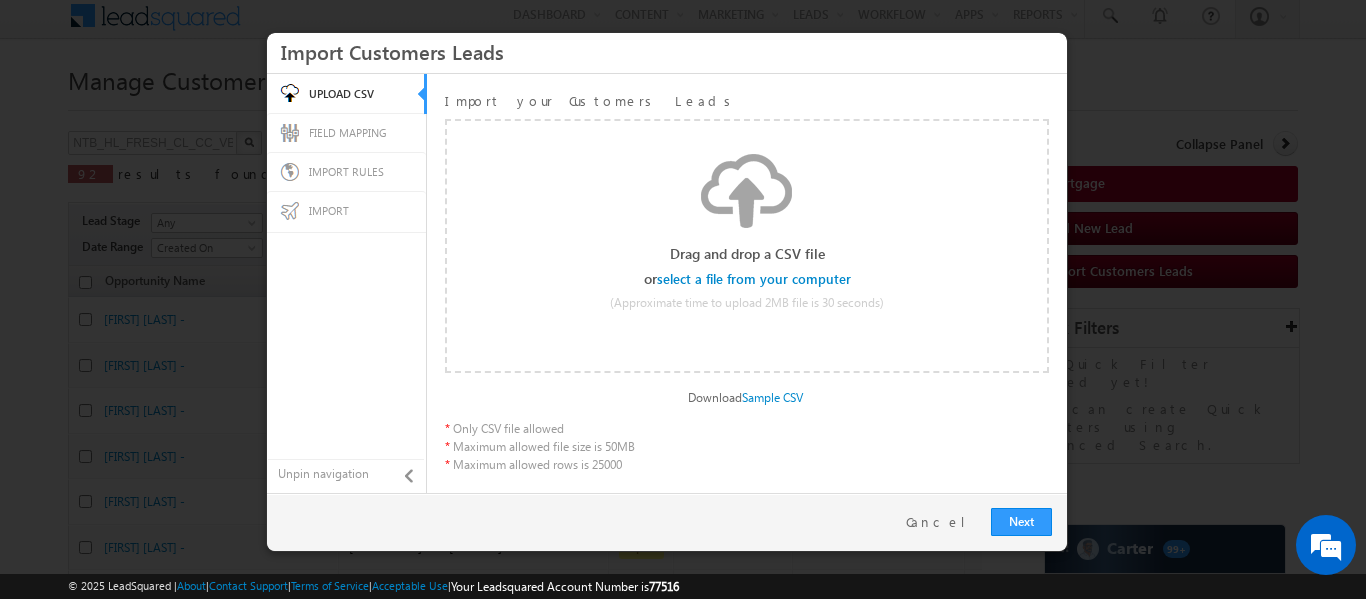 click on "Select file Drop files here to upload" at bounding box center [747, 235] 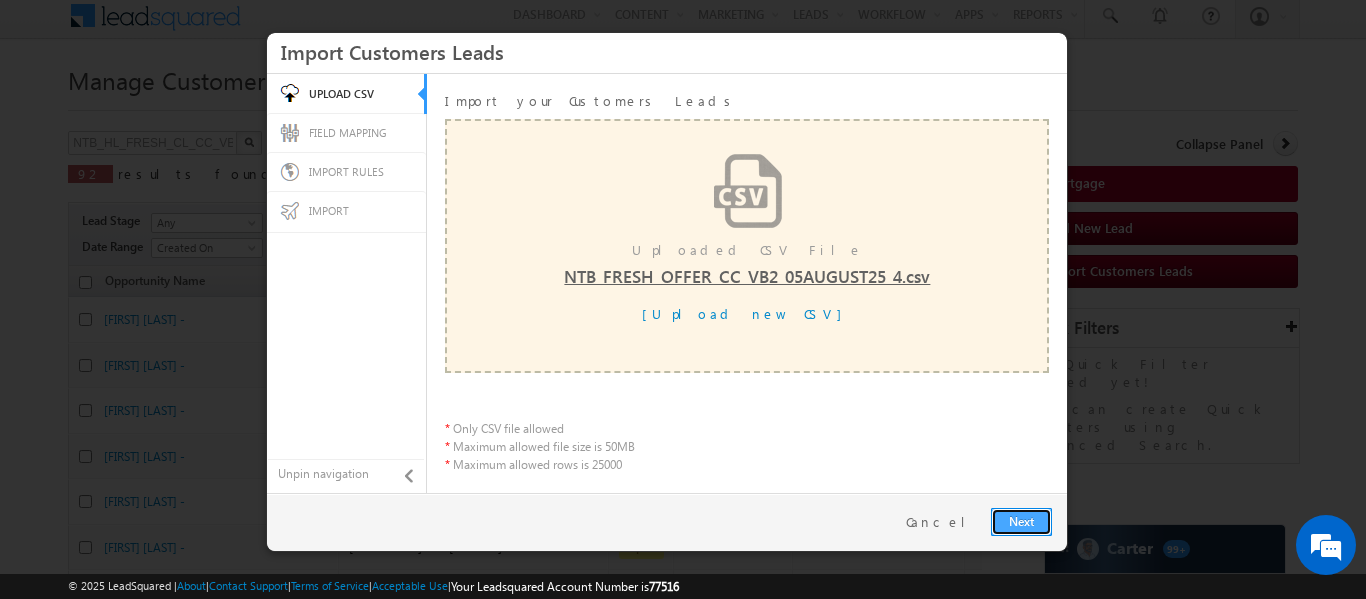 click on "Next" at bounding box center [1021, 522] 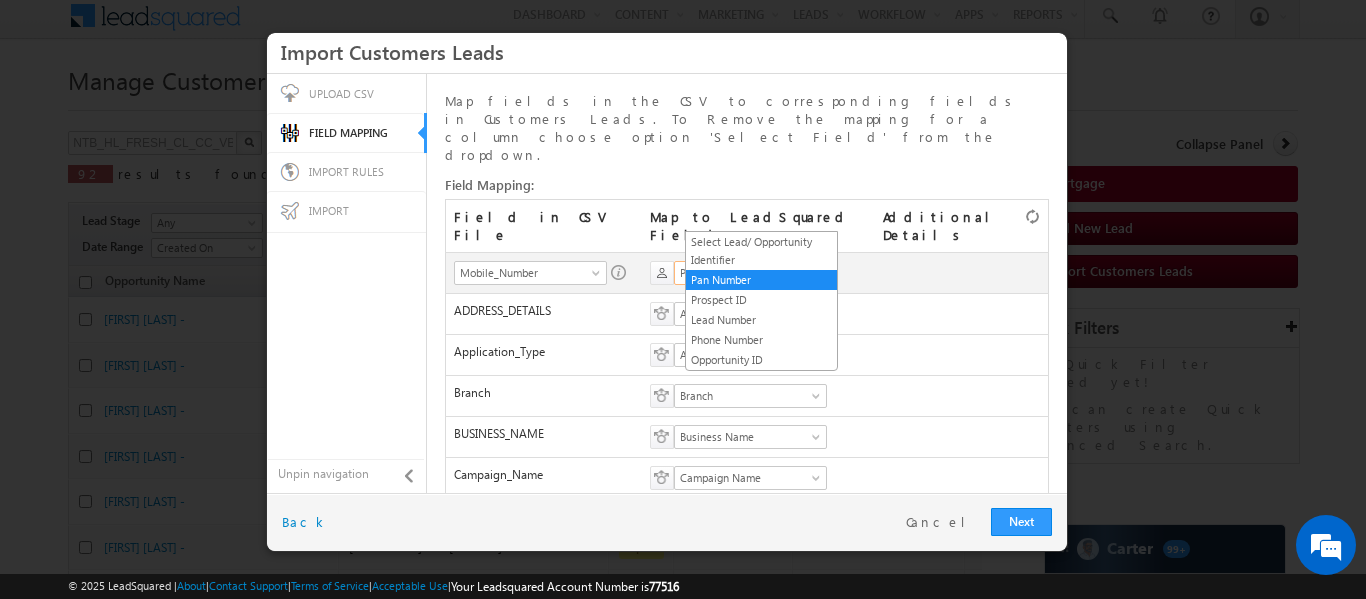 click on "Pan Number" at bounding box center (744, 273) 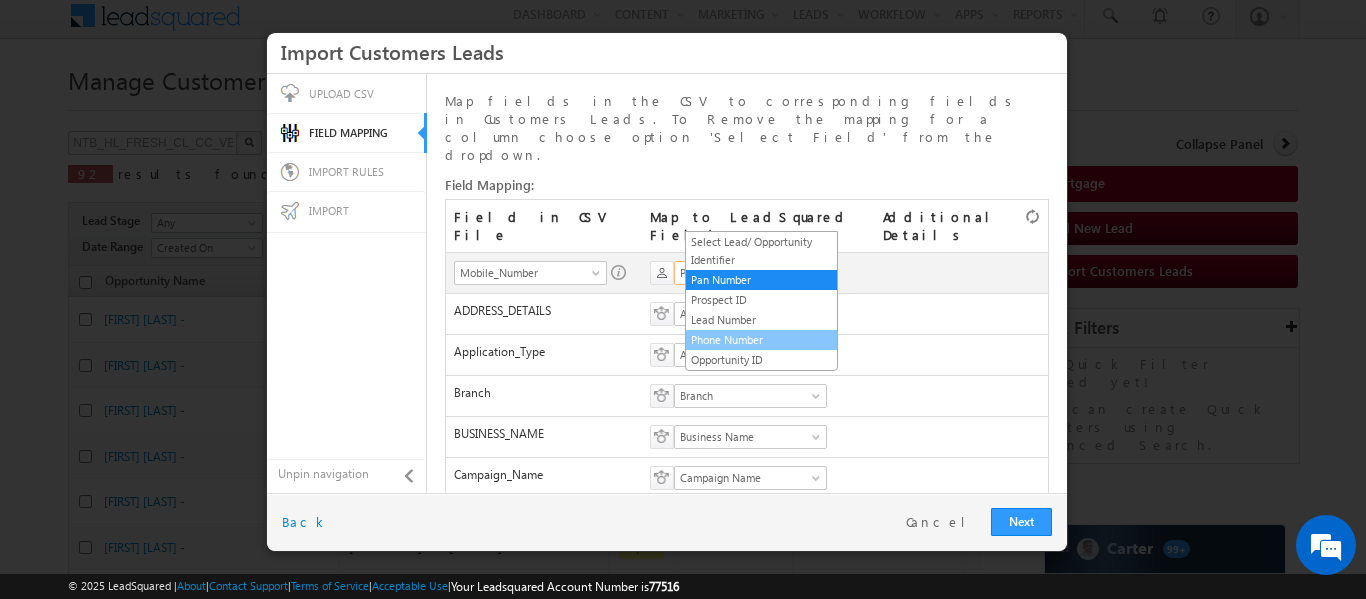 click on "Phone Number" at bounding box center (761, 340) 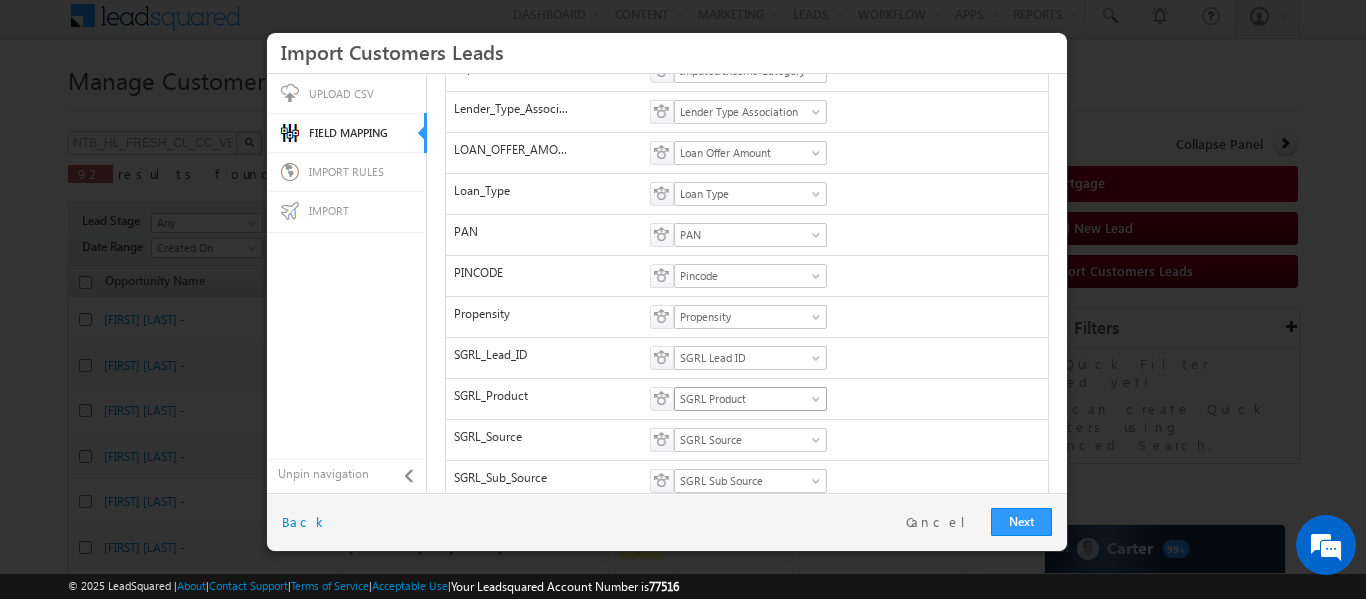 scroll, scrollTop: 826, scrollLeft: 0, axis: vertical 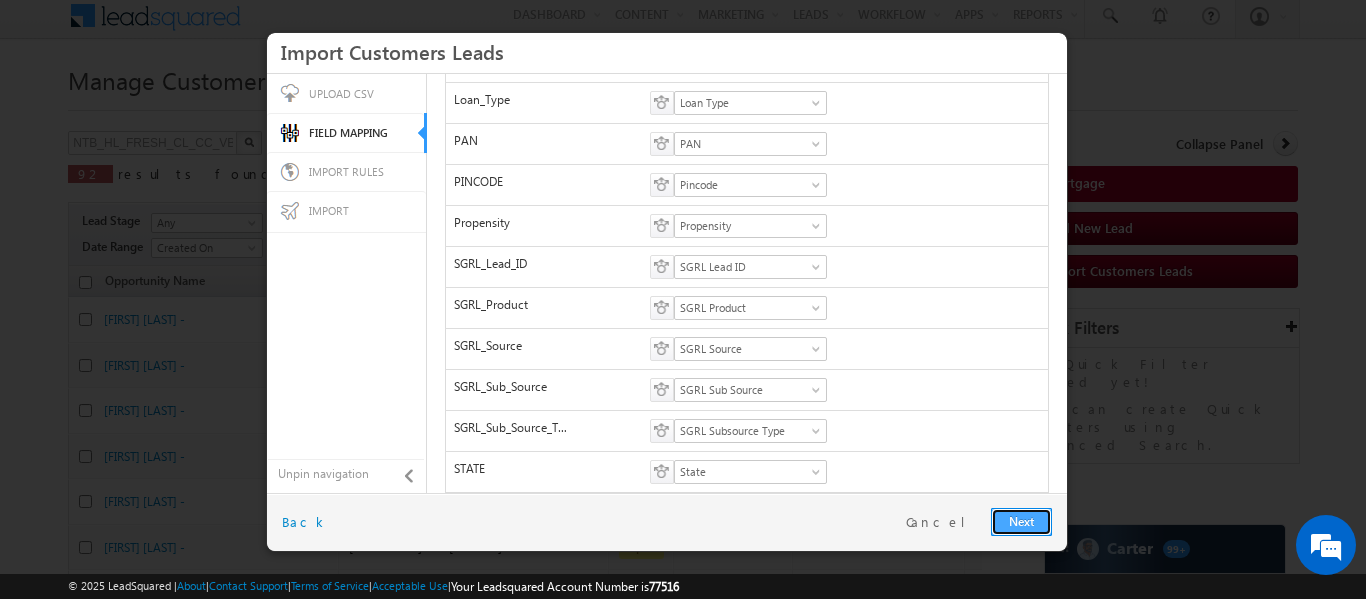 click on "Next" at bounding box center (1021, 522) 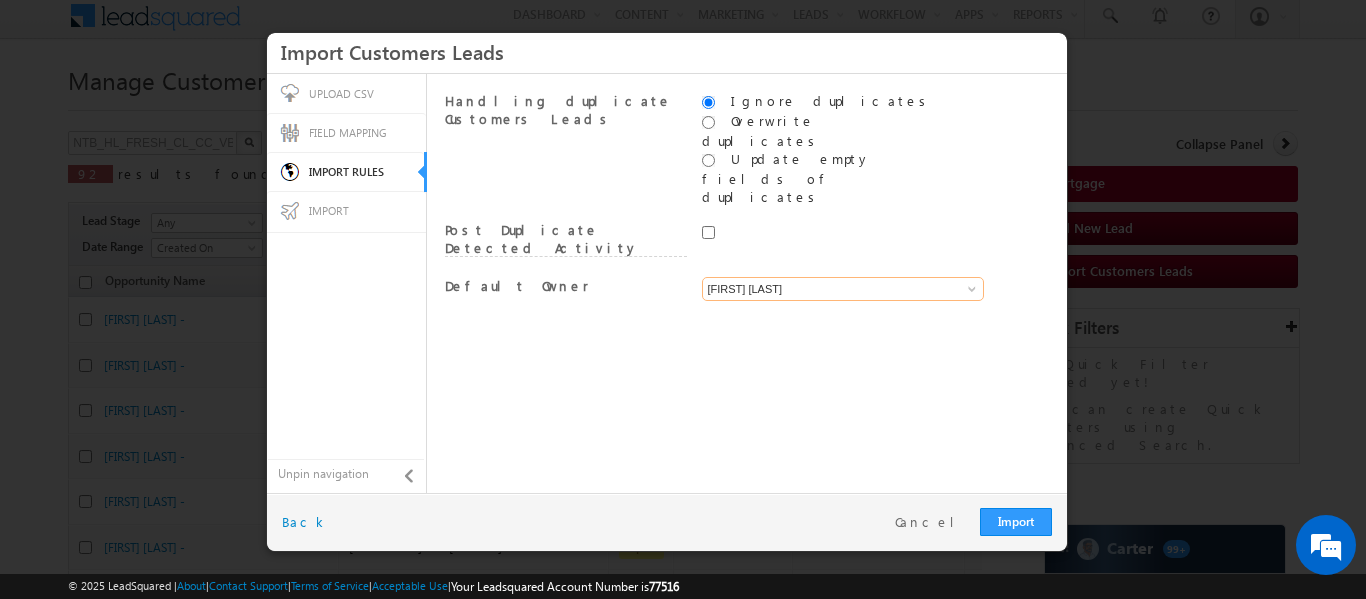 click on "[FIRST] [LAST]" at bounding box center [843, 289] 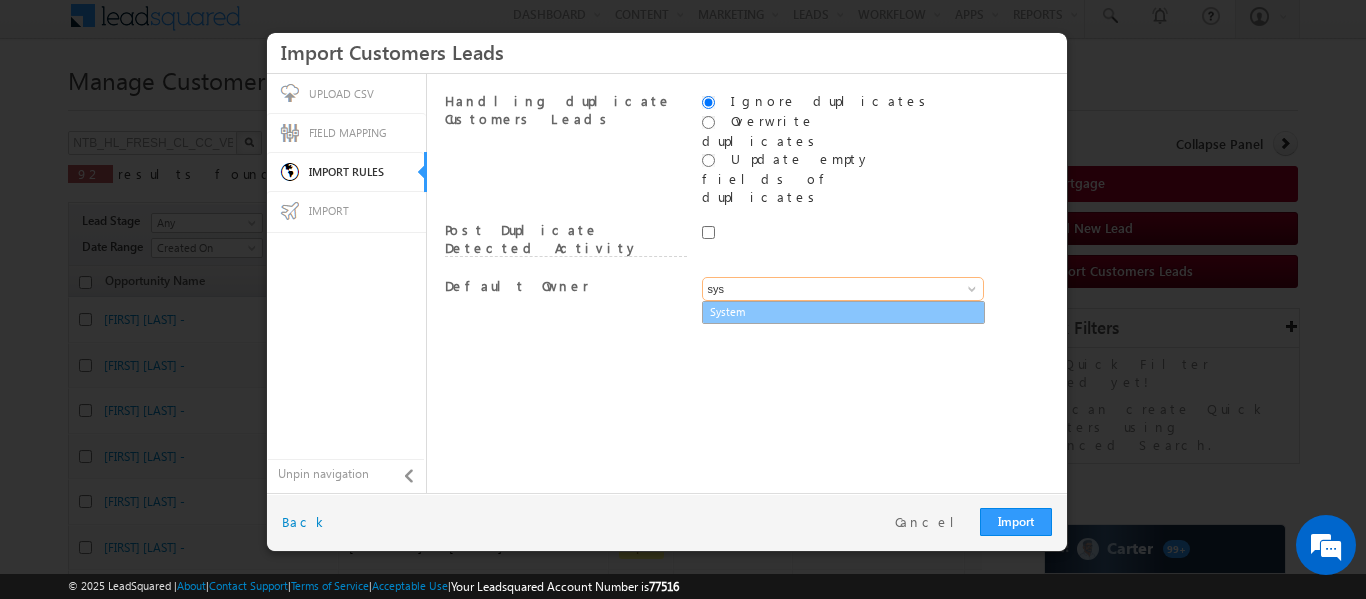 click on "System" at bounding box center (843, 312) 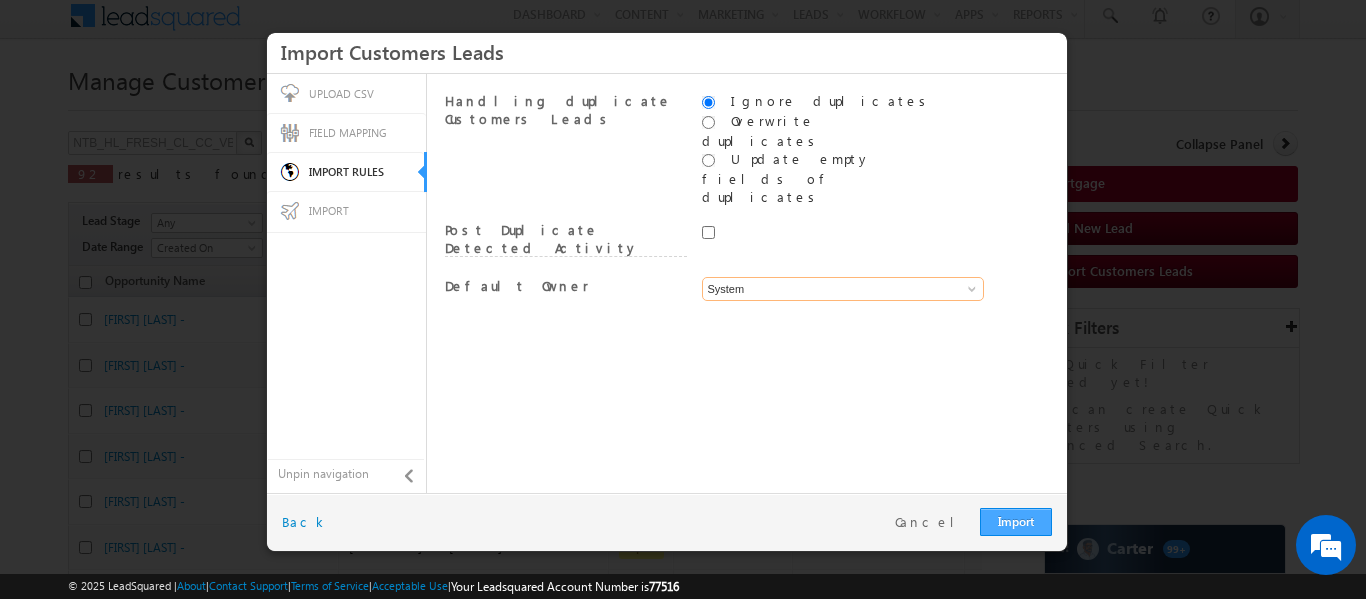 type on "System" 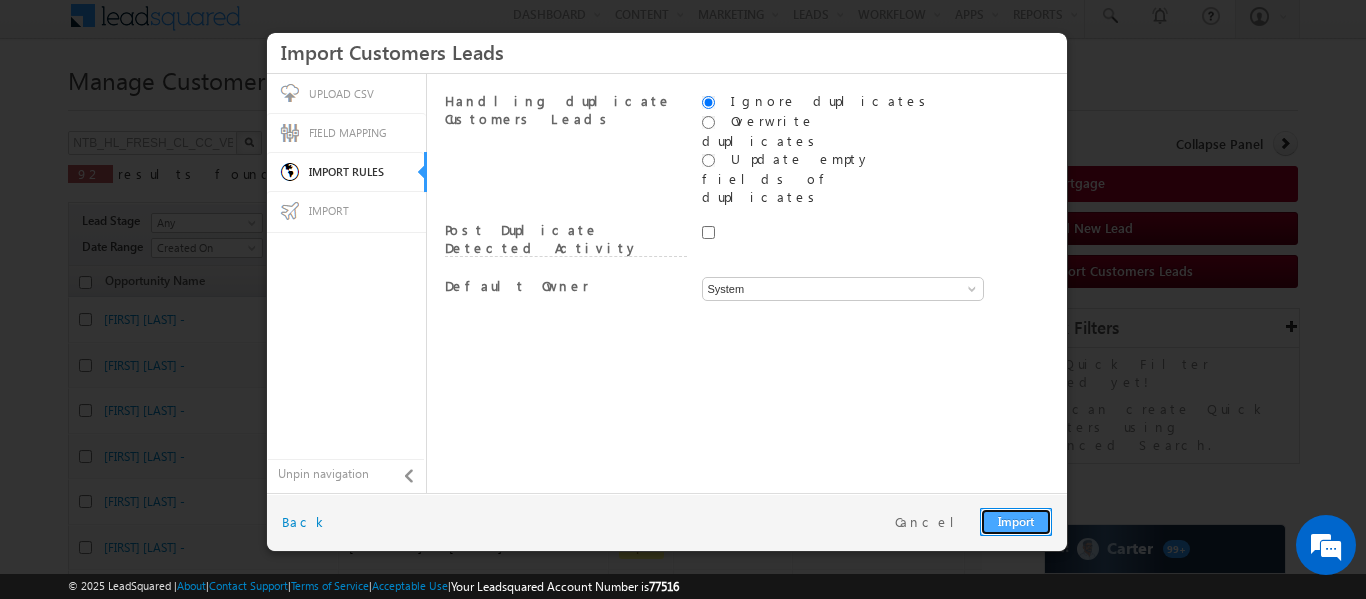click on "Import" at bounding box center (1016, 522) 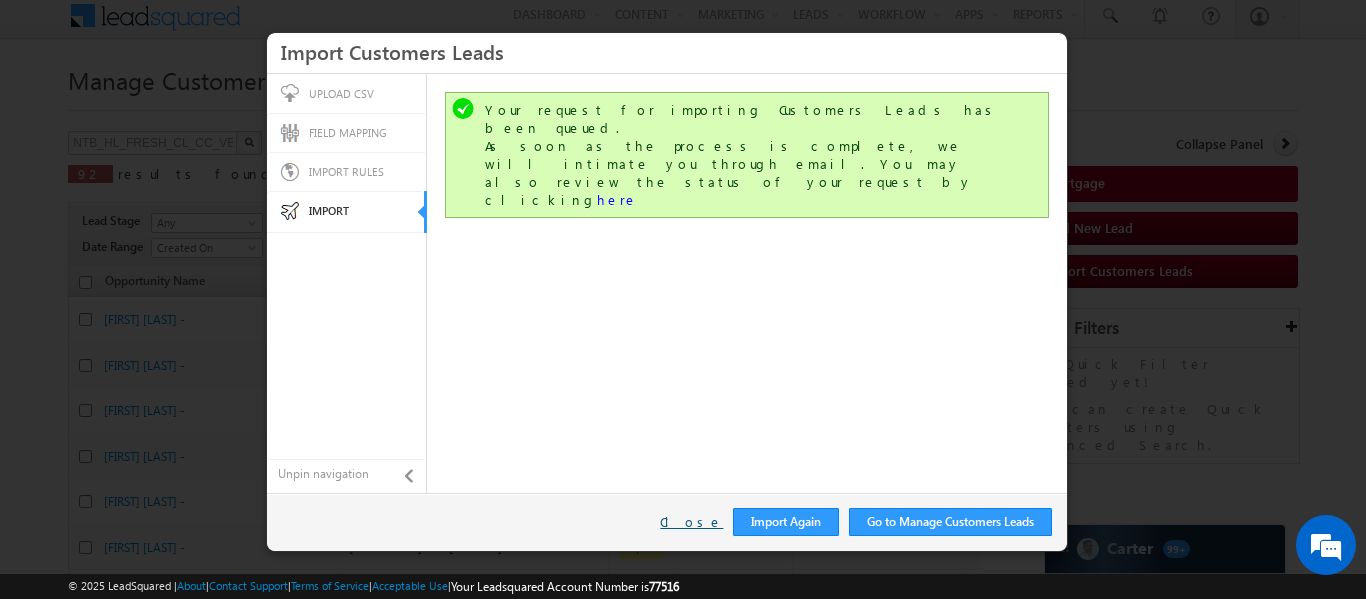 click on "Close" at bounding box center (691, 522) 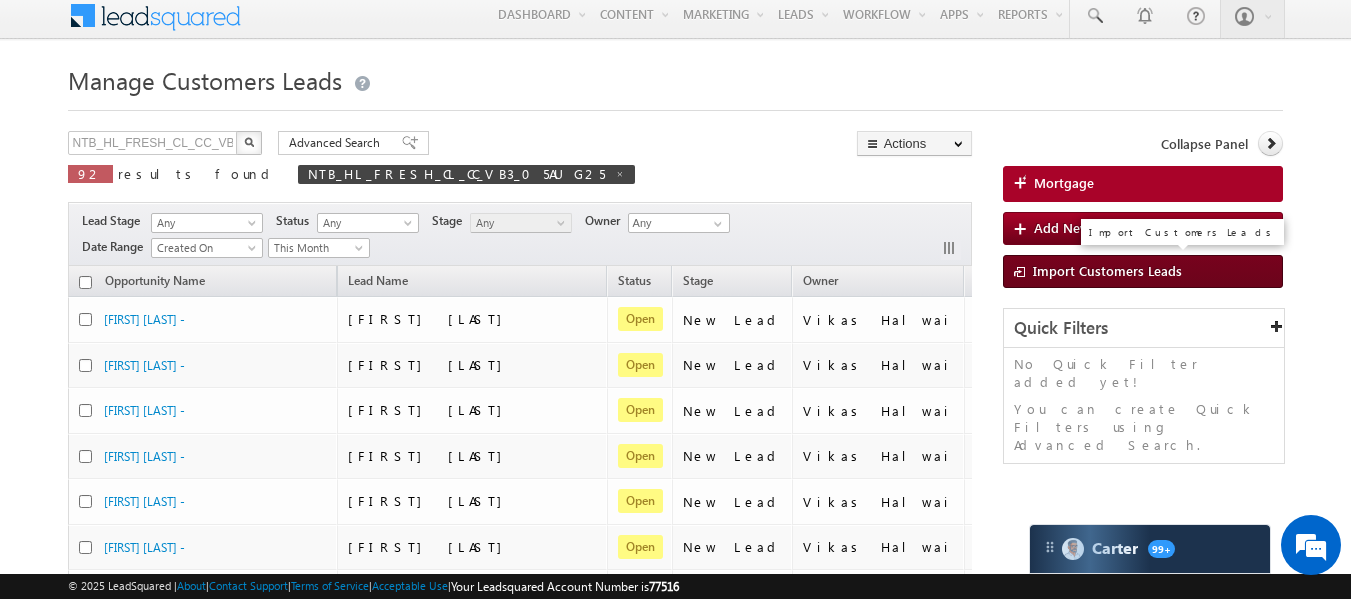 click at bounding box center [1023, 273] 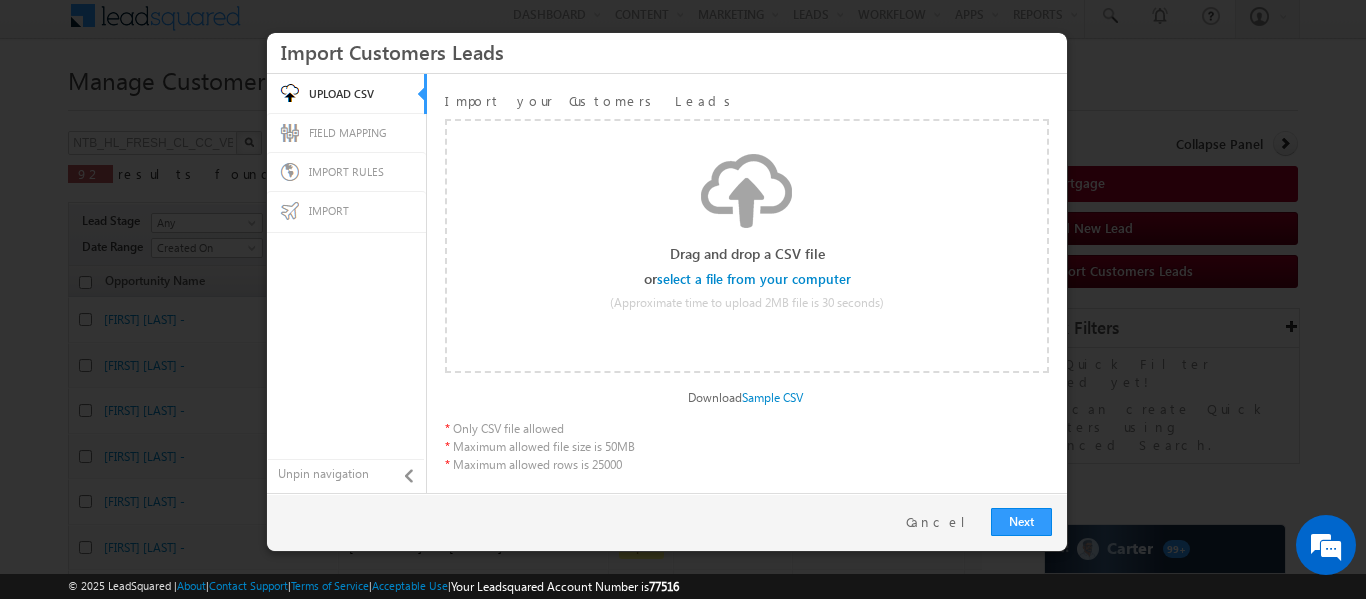 click at bounding box center (755, 279) 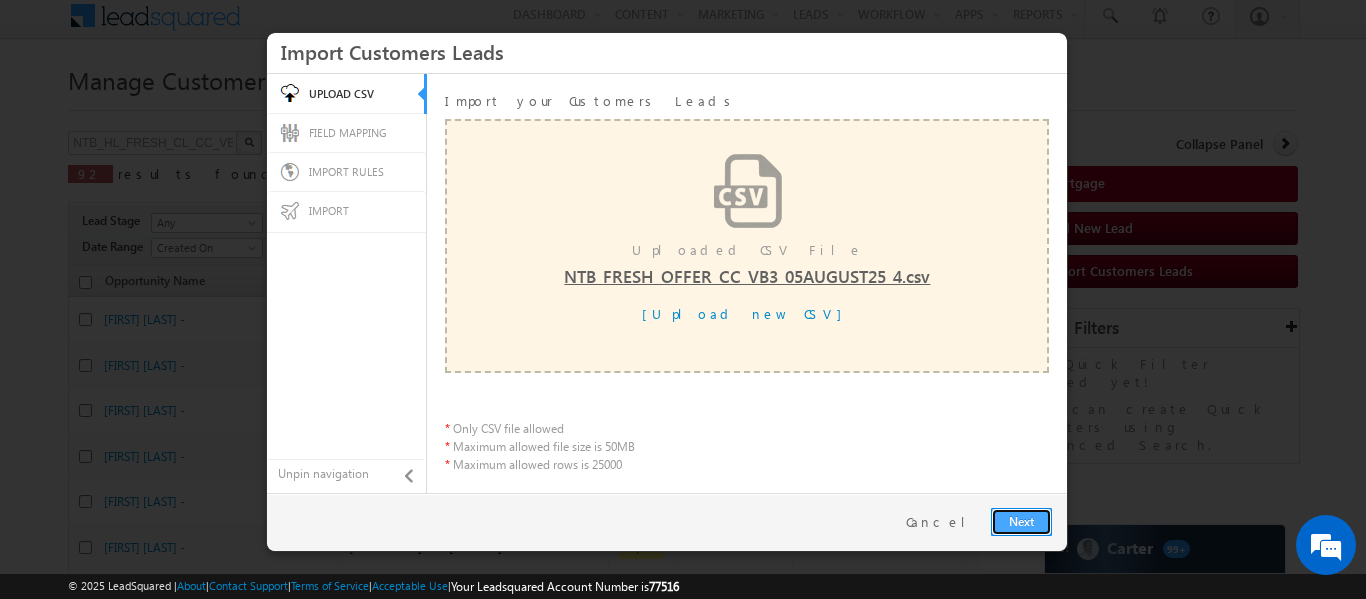 click on "Next" at bounding box center (1021, 522) 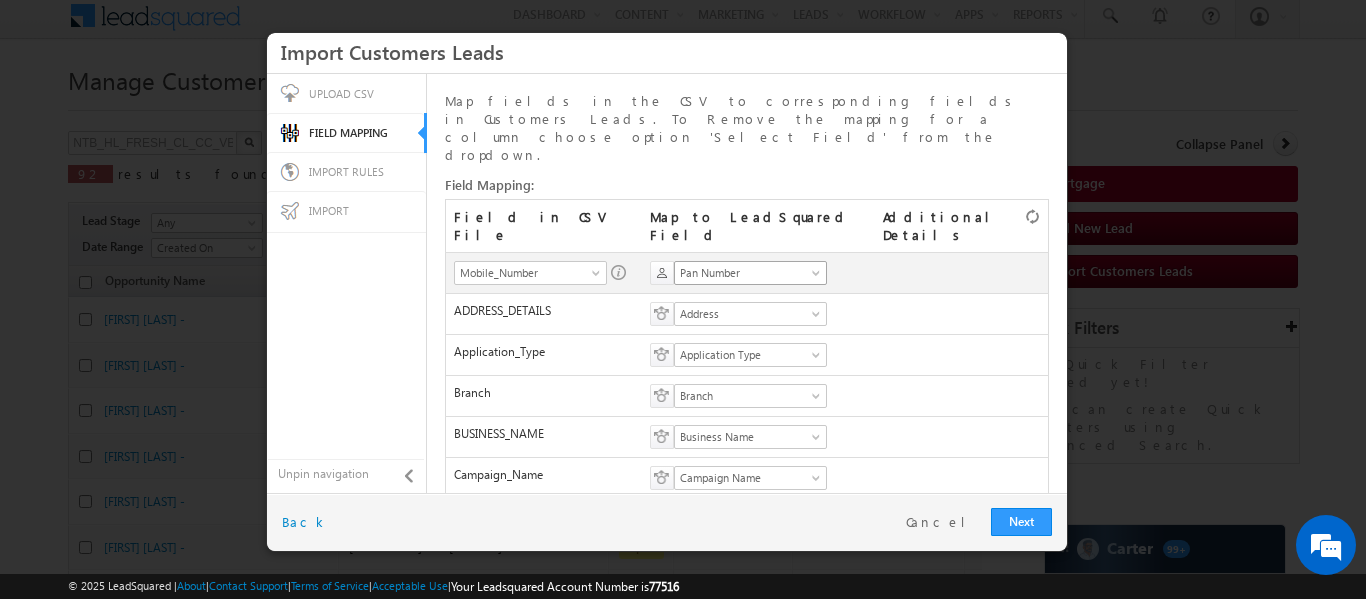 click on "Pan Number" at bounding box center (744, 273) 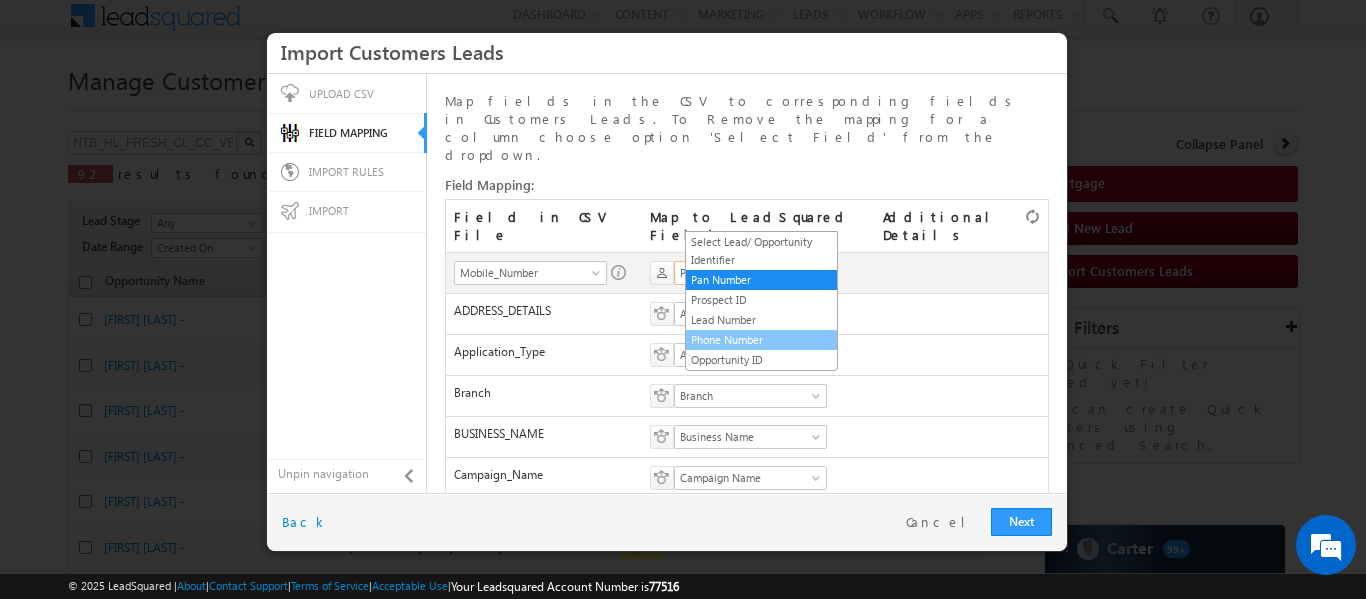 click on "Phone Number" at bounding box center [761, 340] 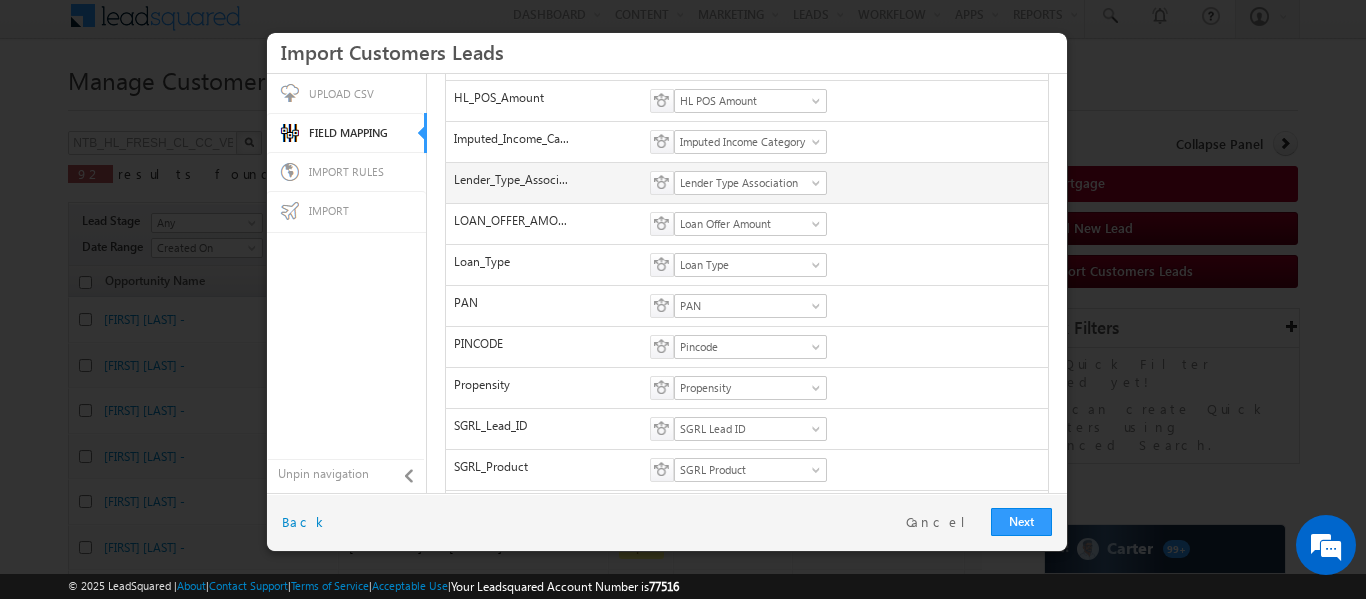 scroll, scrollTop: 826, scrollLeft: 0, axis: vertical 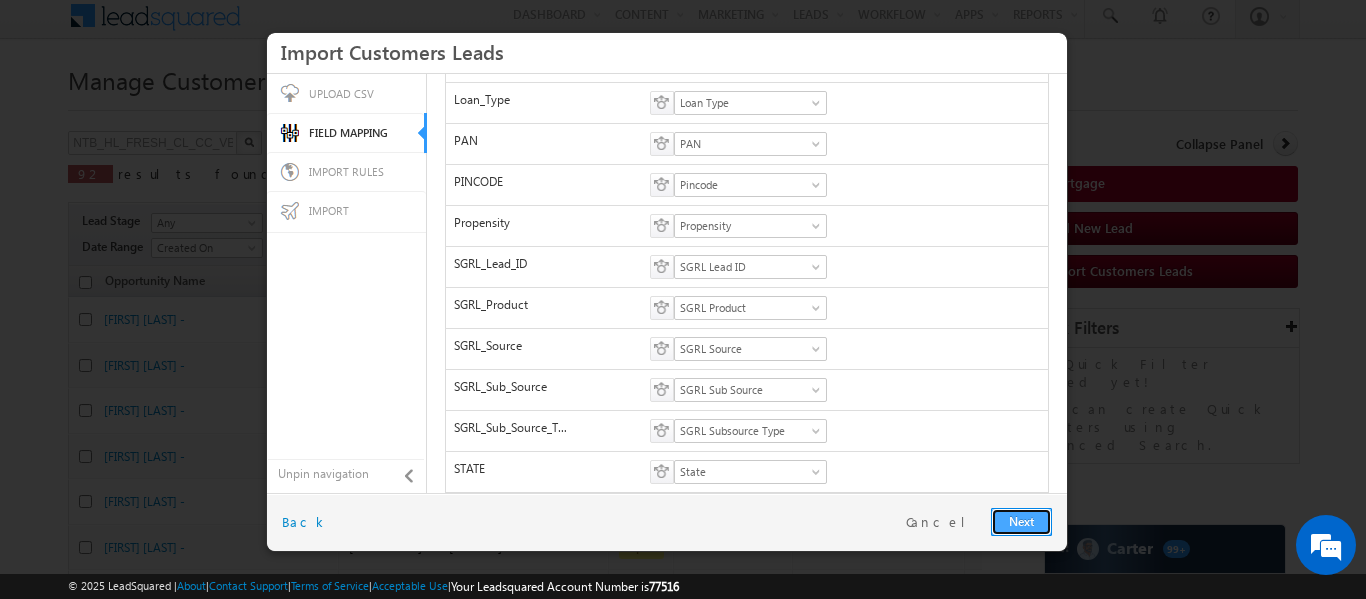 click on "Next" at bounding box center [1021, 522] 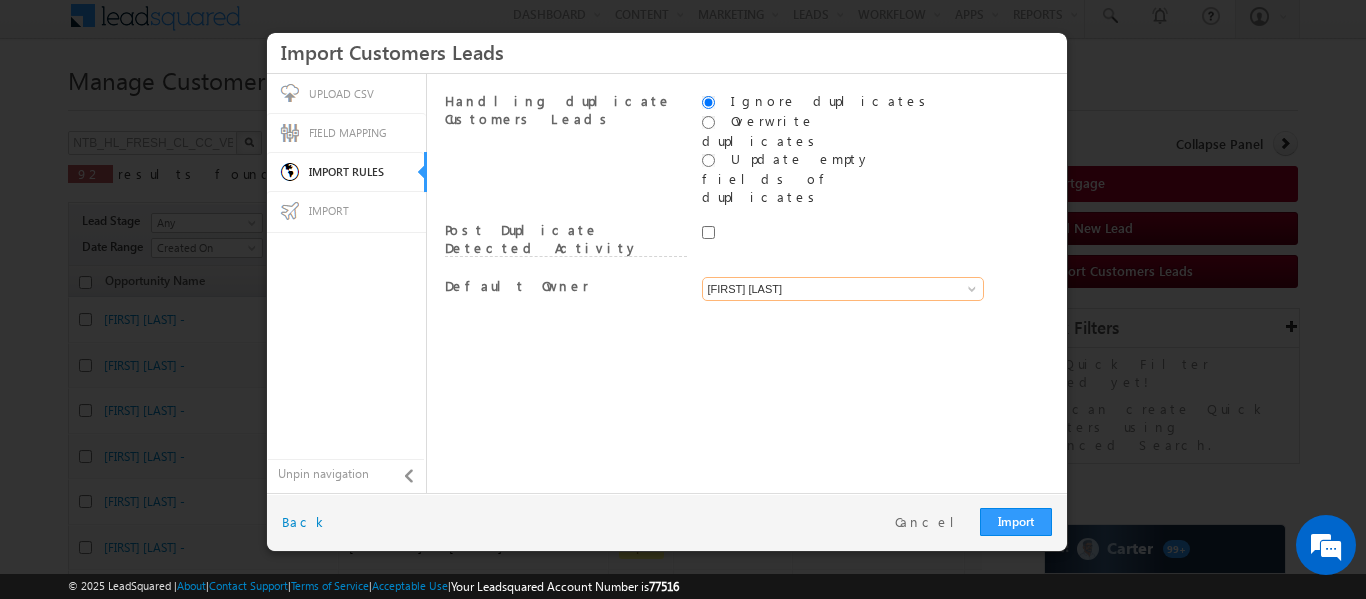 click on "[FIRST] [LAST]" at bounding box center (843, 289) 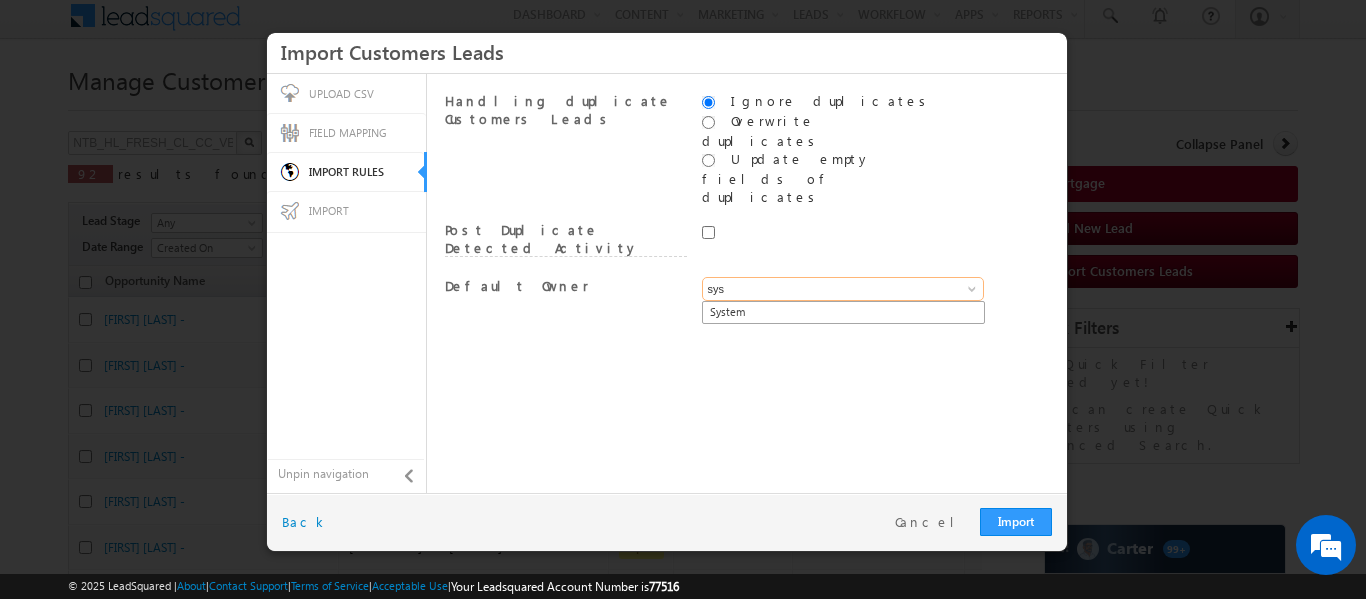 click on "System" at bounding box center (843, 312) 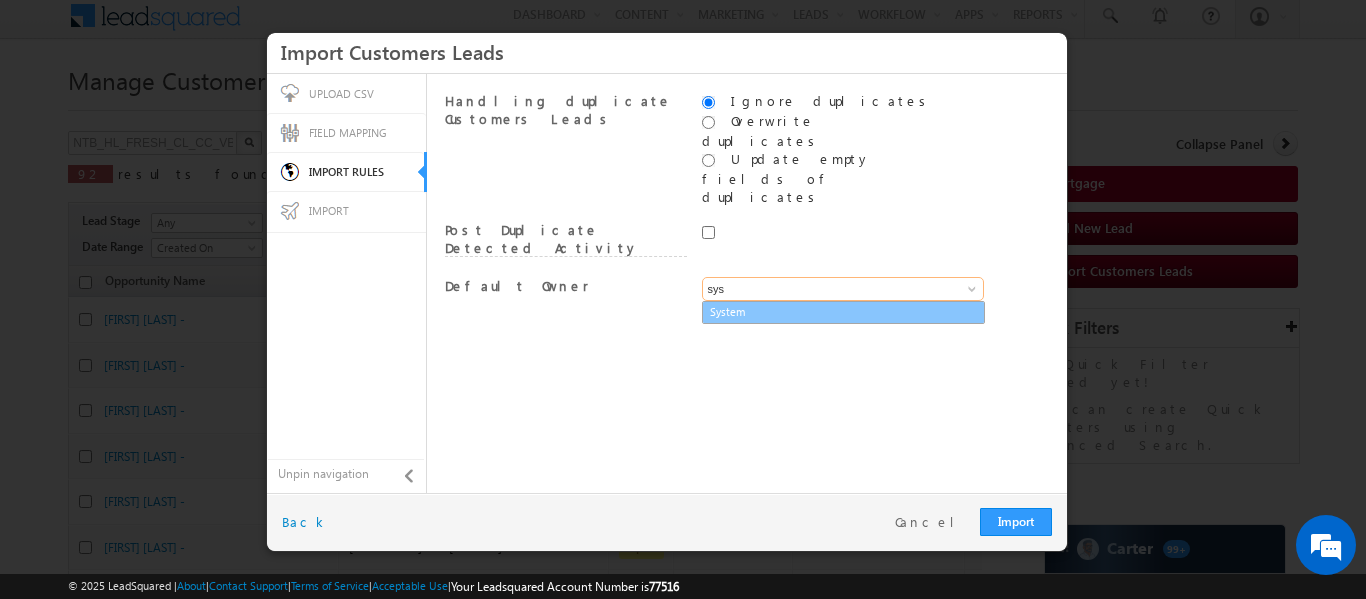click on "System" at bounding box center (843, 312) 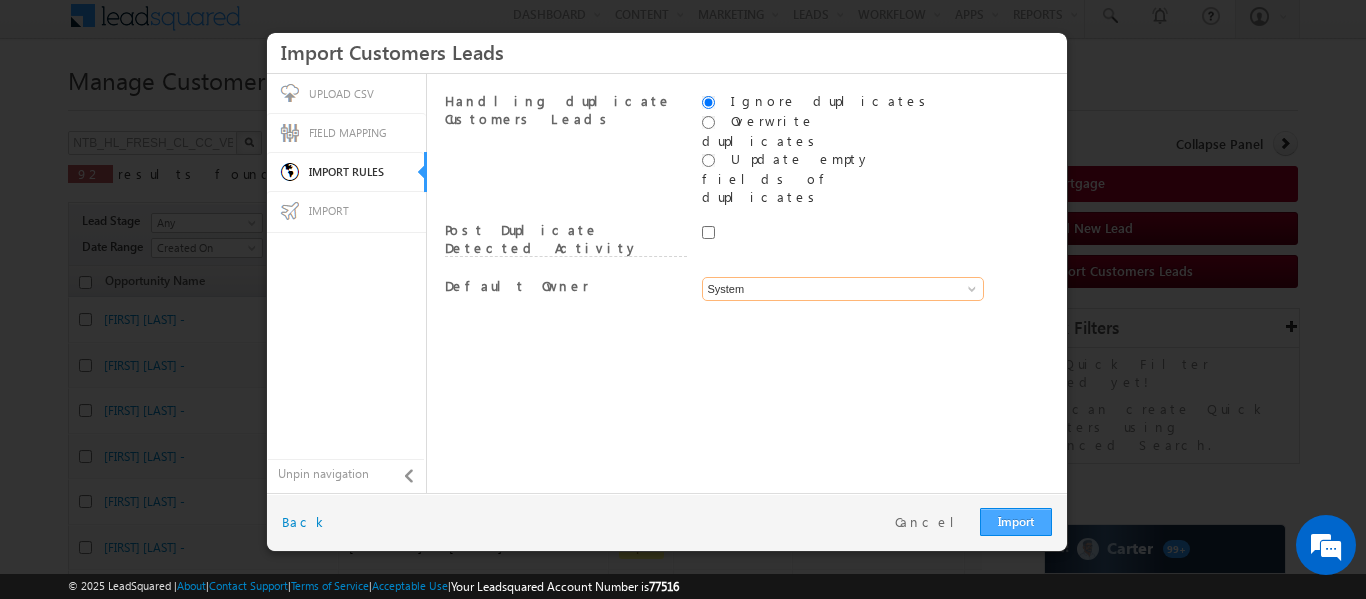 type on "System" 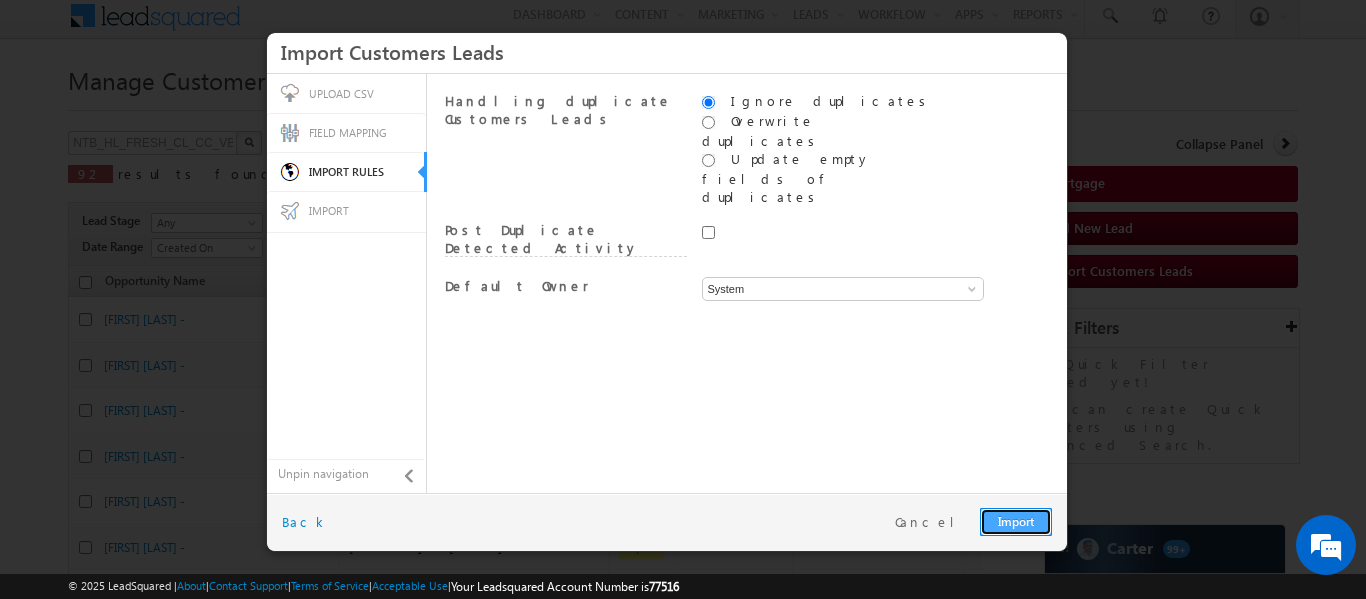 click on "Import" at bounding box center (1016, 522) 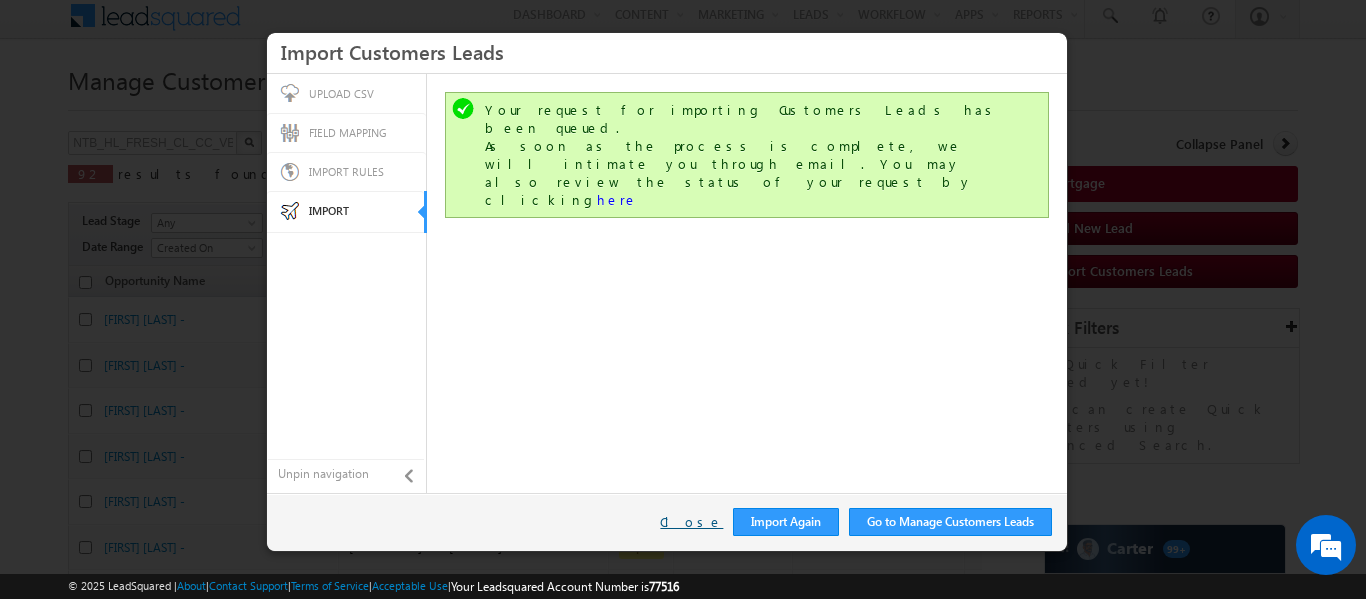 click on "Close" at bounding box center (691, 522) 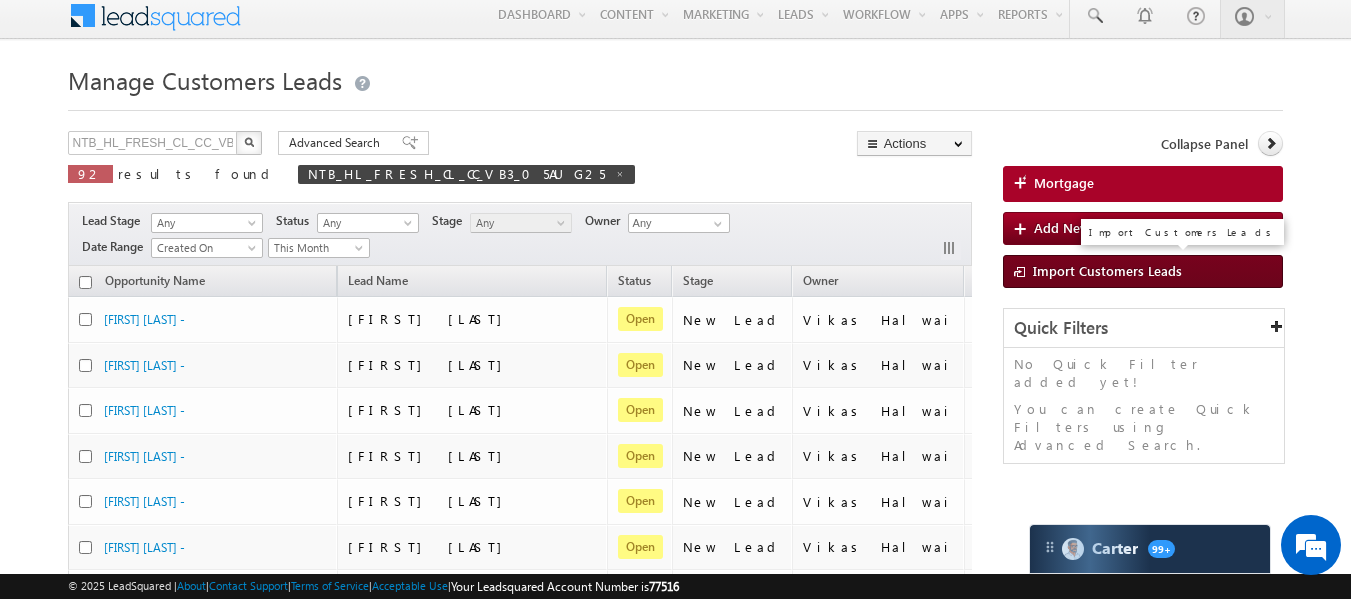 click on "Import Customers Leads" at bounding box center [1107, 270] 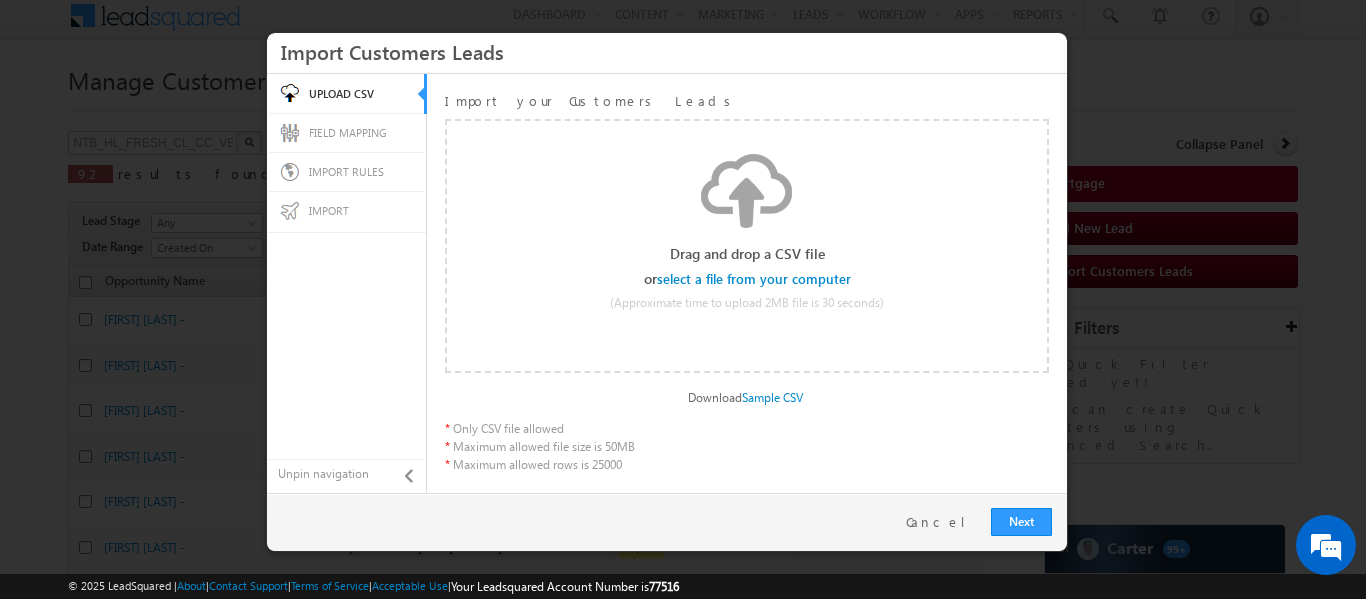 click on "Select file" at bounding box center (755, 279) 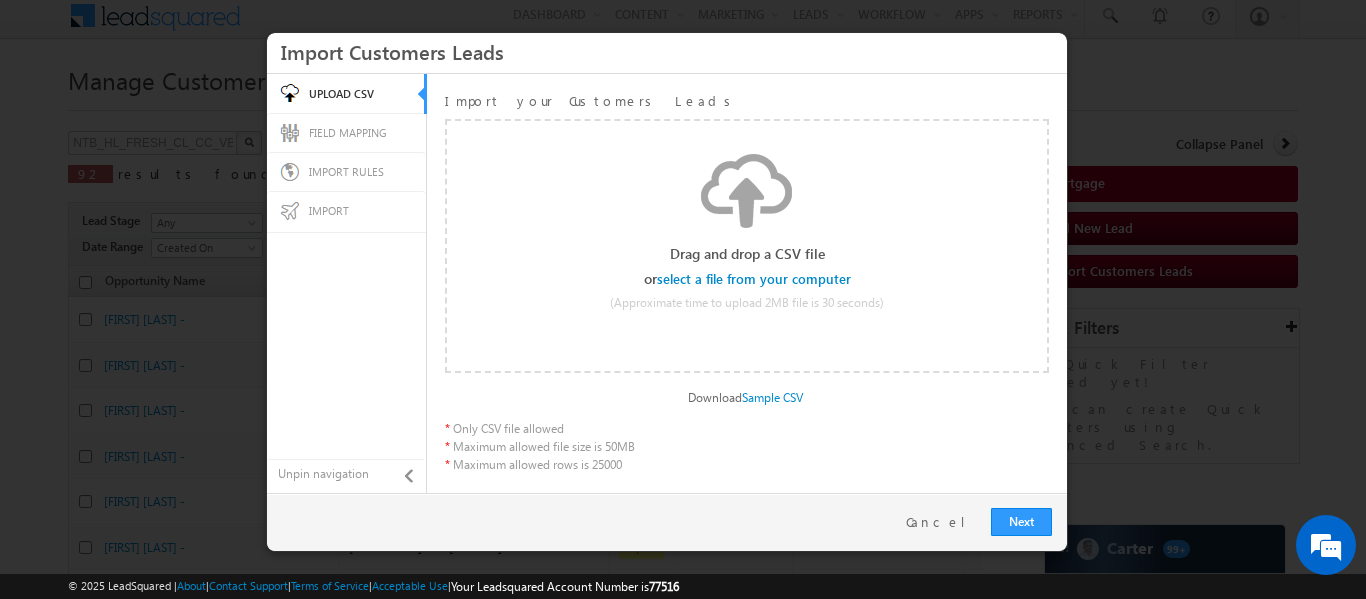 click at bounding box center [755, 279] 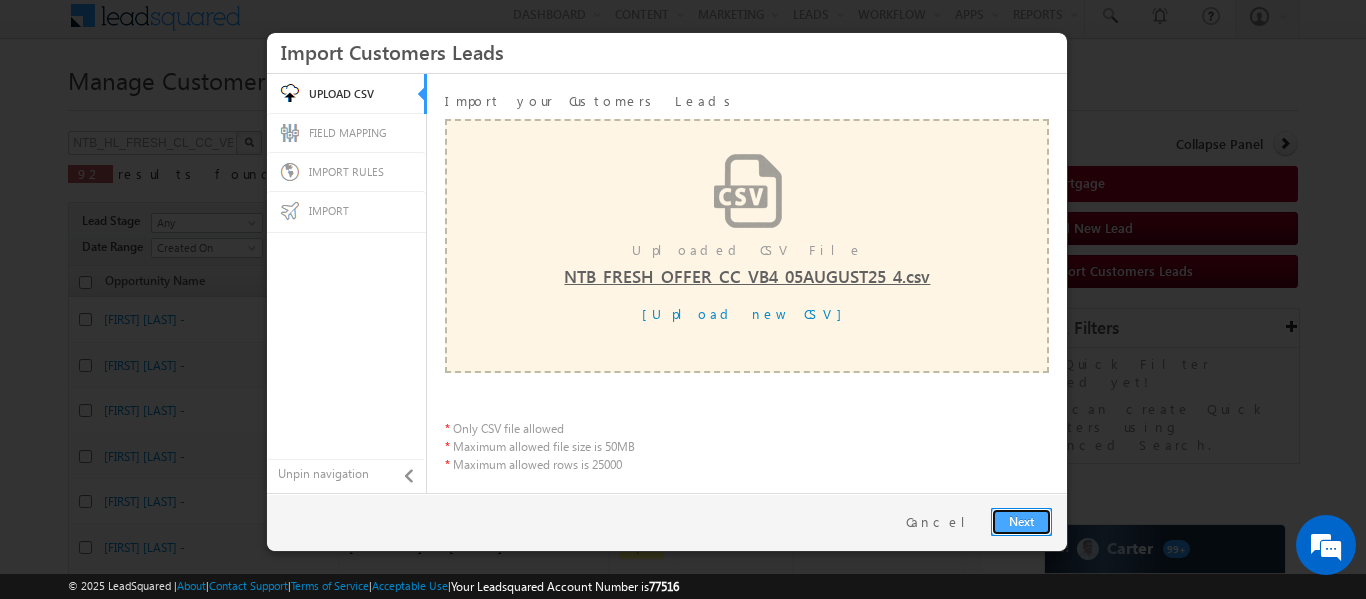 click on "Next" at bounding box center [1021, 522] 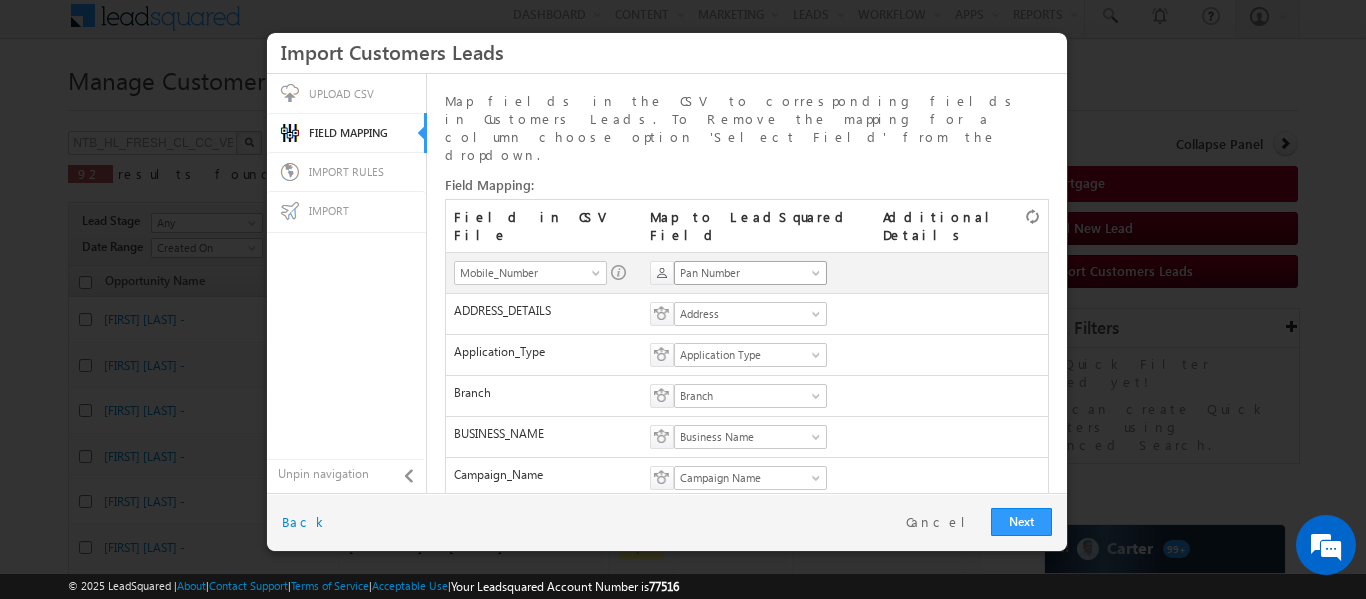 click on "Pan Number" at bounding box center [744, 273] 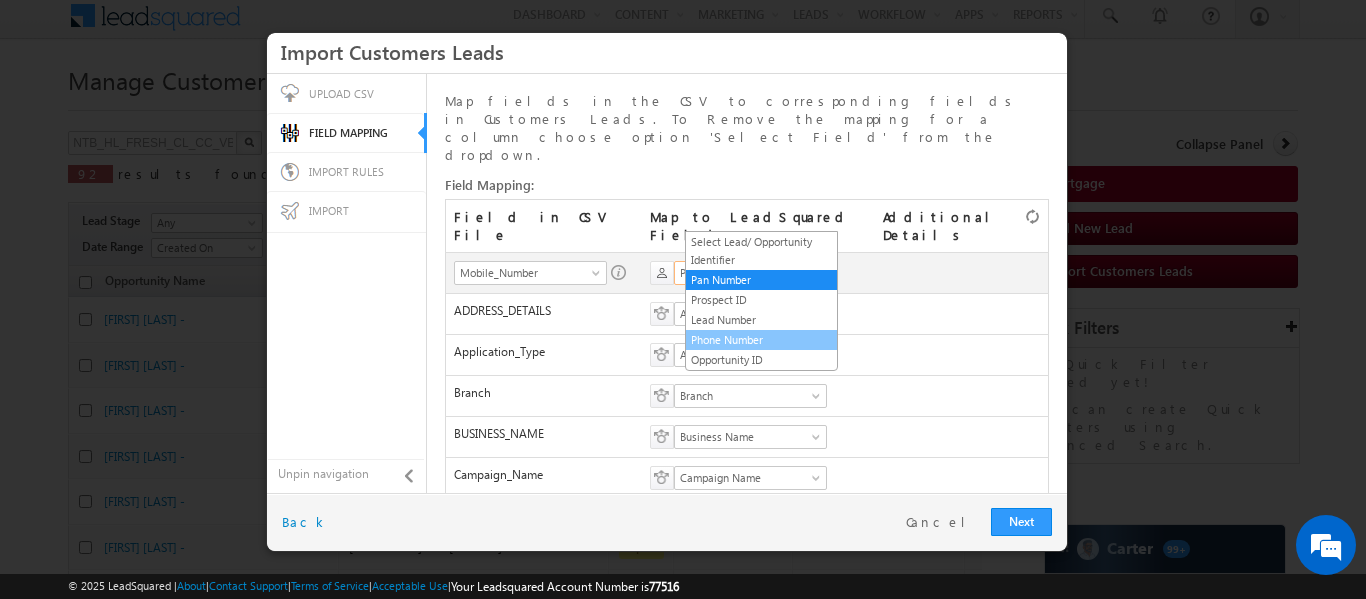 click on "Phone Number" at bounding box center [761, 340] 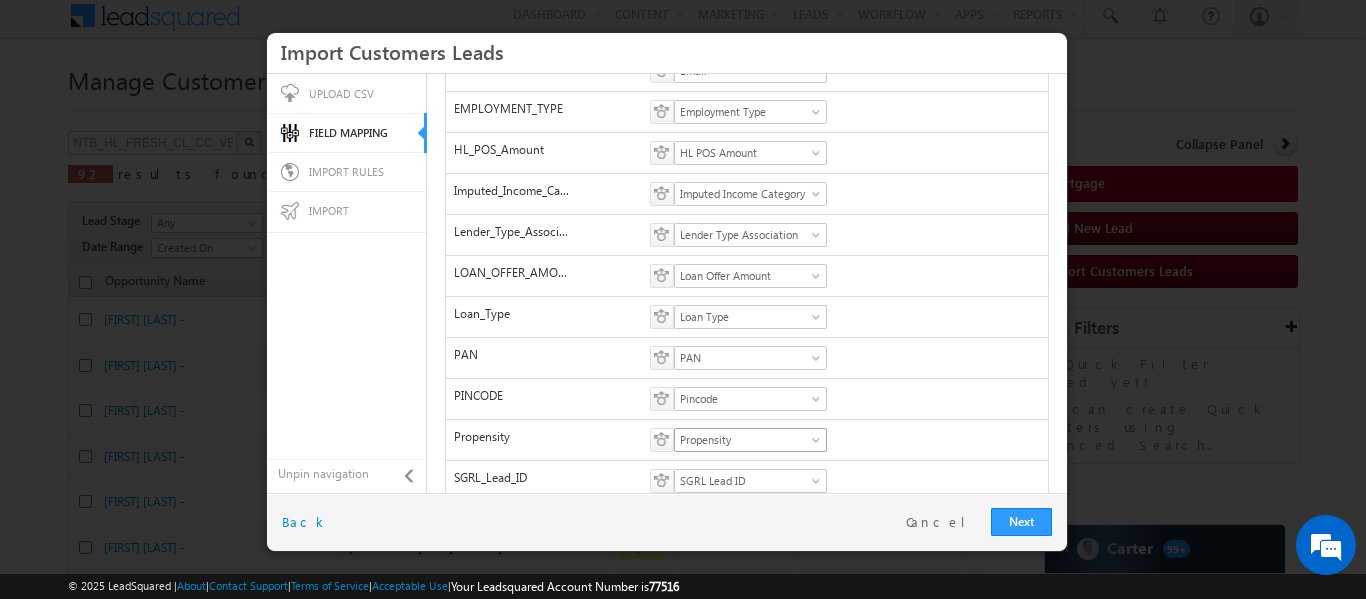 scroll, scrollTop: 826, scrollLeft: 0, axis: vertical 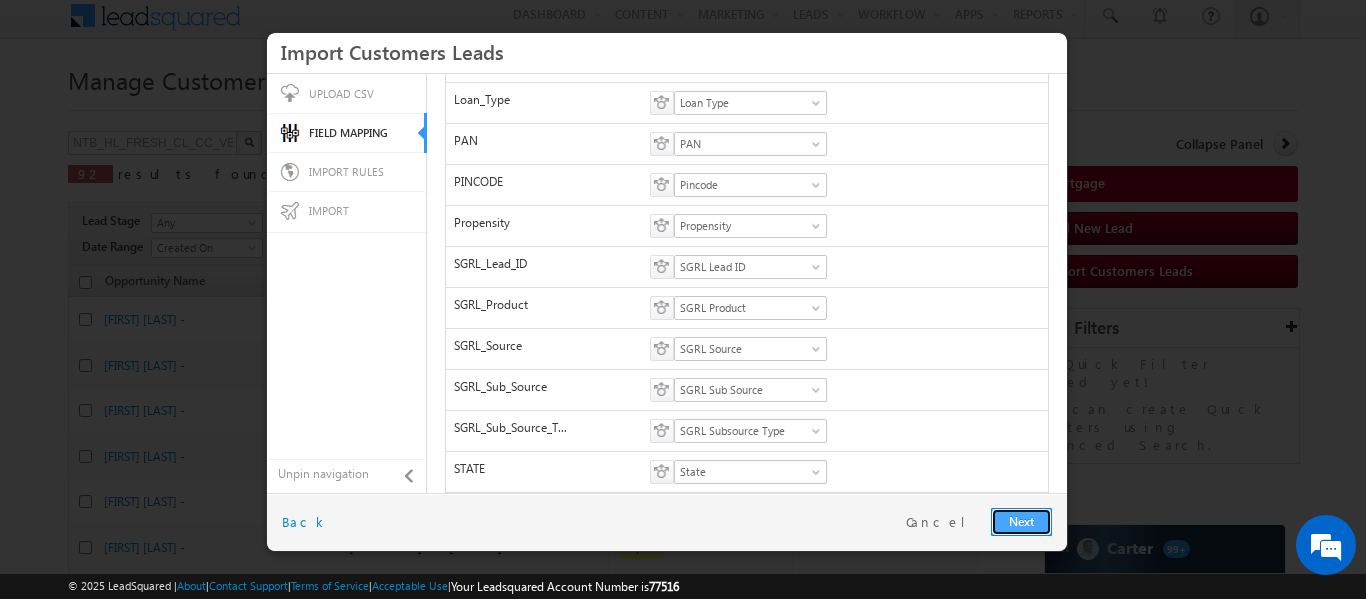 click on "Next" at bounding box center (1021, 522) 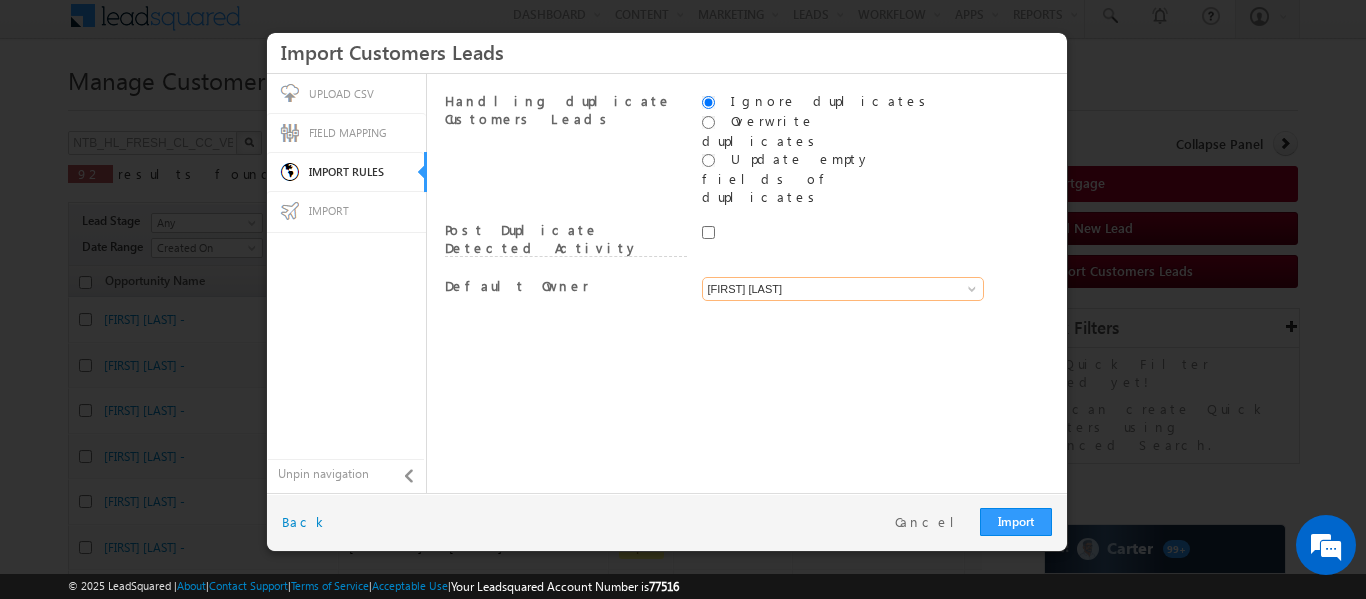 click on "[FIRST] [LAST]" at bounding box center [843, 289] 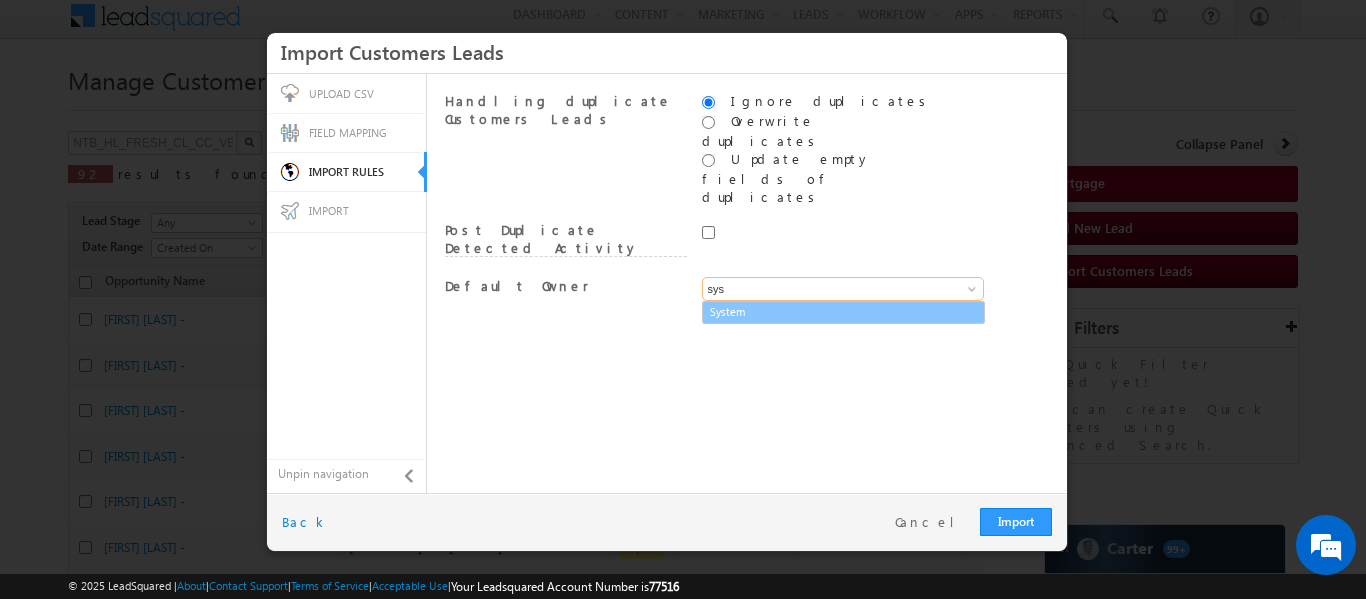 click on "System" at bounding box center [843, 312] 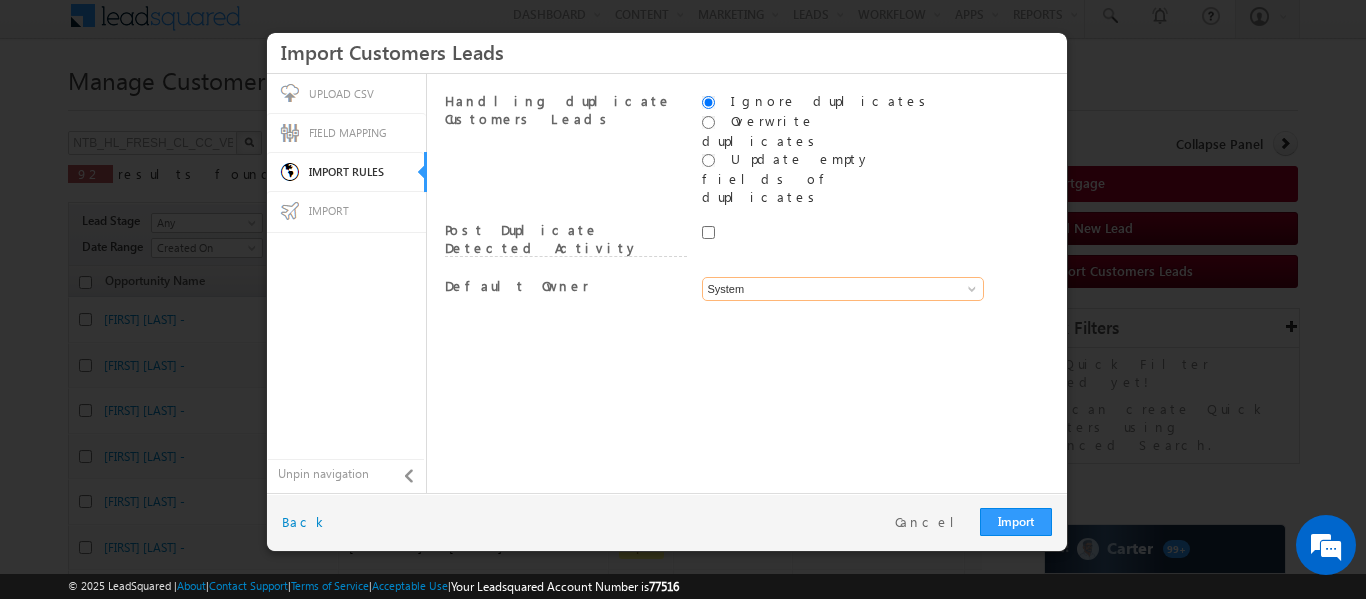 type on "System" 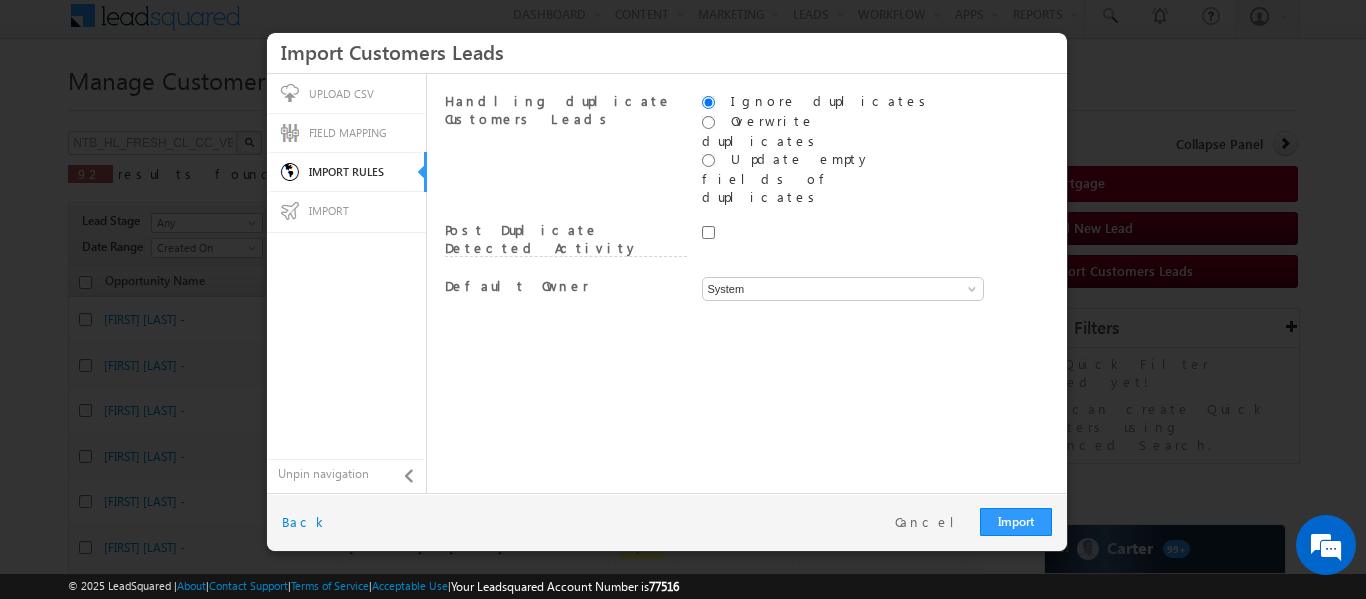 click on "Import
Restart
Cancel
Back" at bounding box center (667, 522) 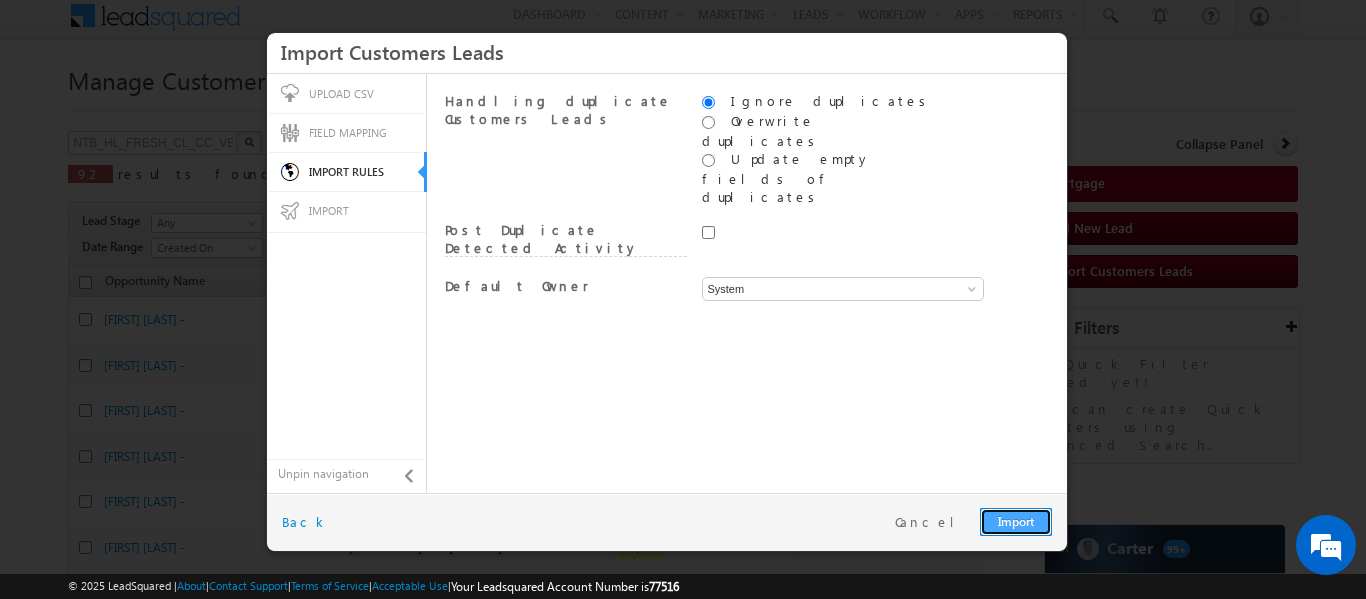 click on "Import" at bounding box center (1016, 522) 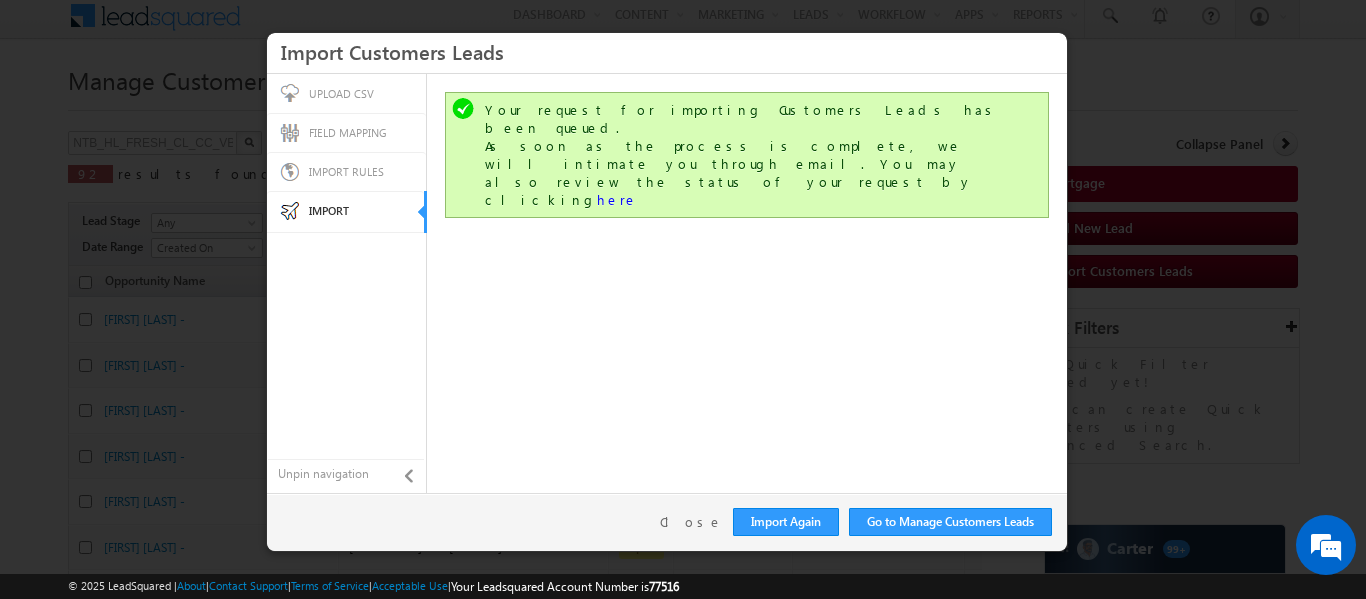 click on "Go to Manage Customers Leads
Import Again
Close
Back" at bounding box center [667, 522] 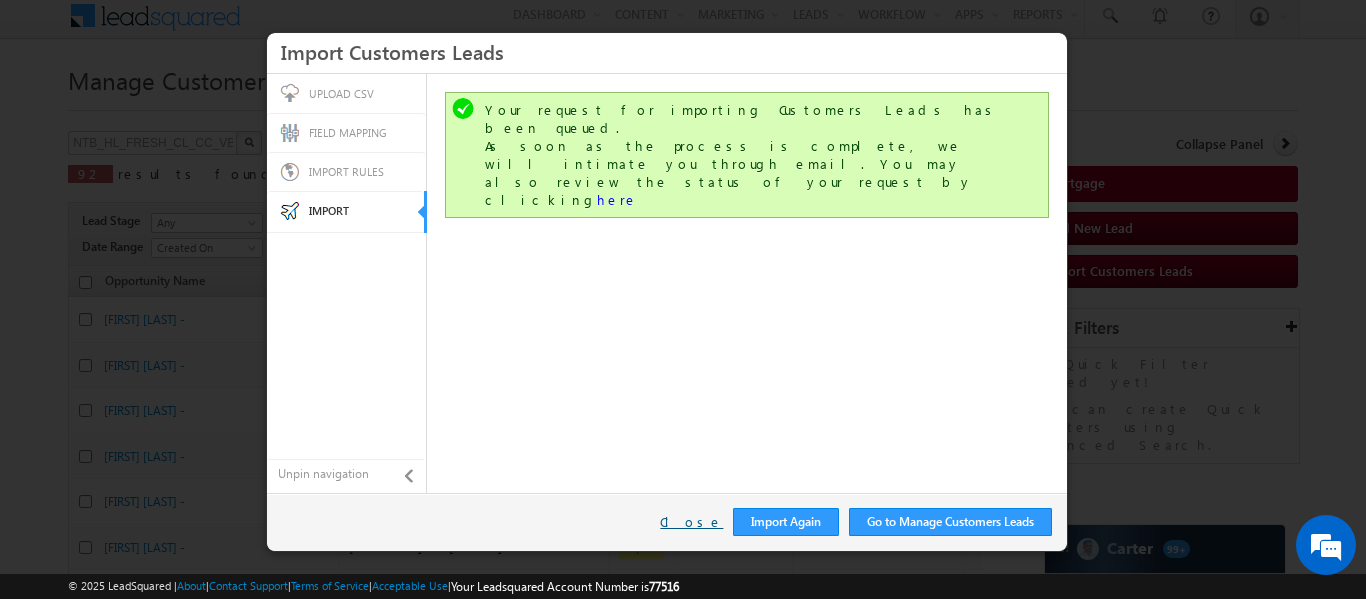 click on "Close" at bounding box center [691, 522] 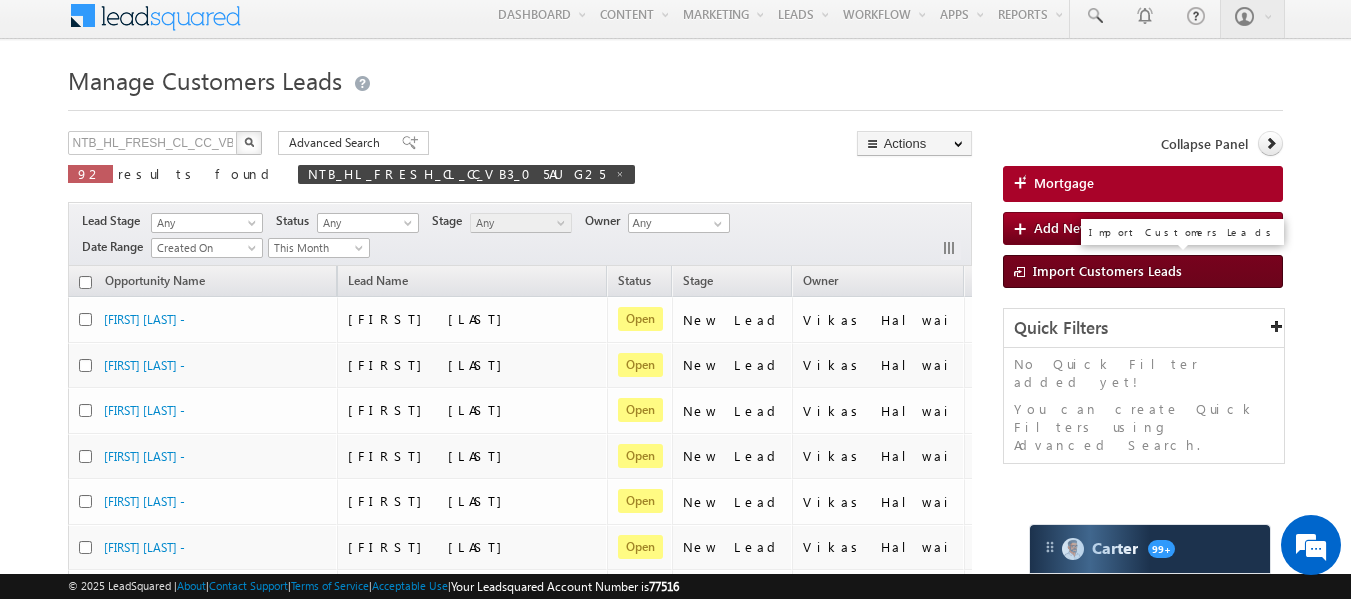 click on "Import Customers Leads" at bounding box center [1107, 270] 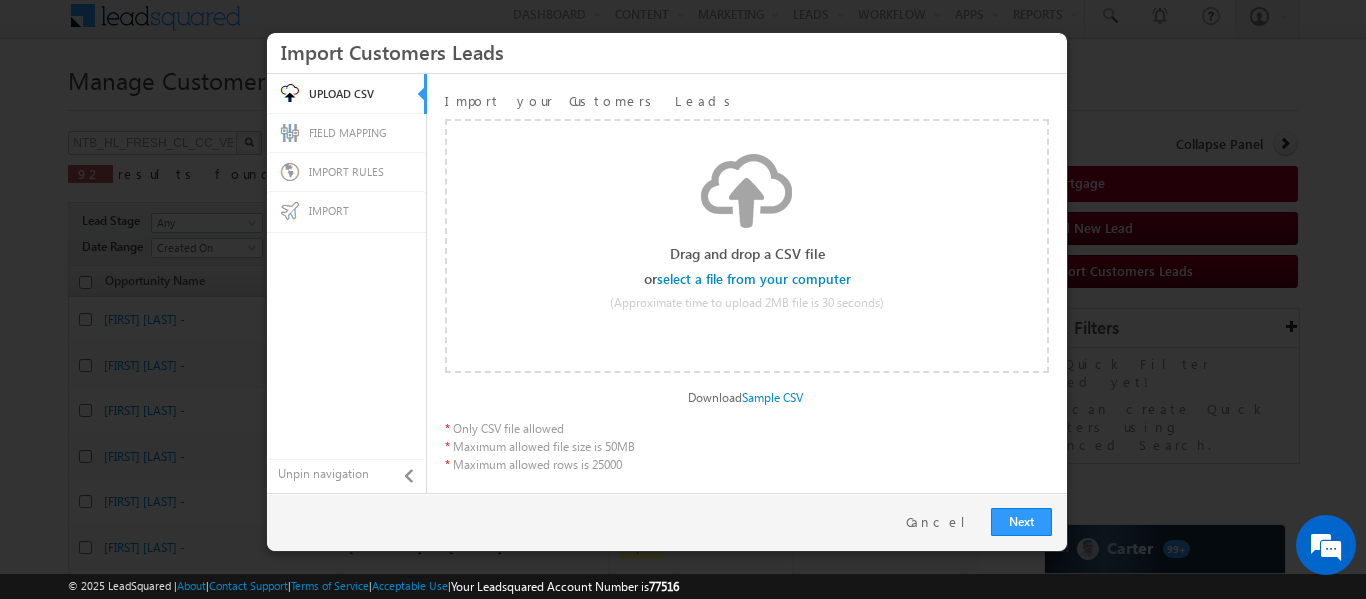 click at bounding box center (755, 279) 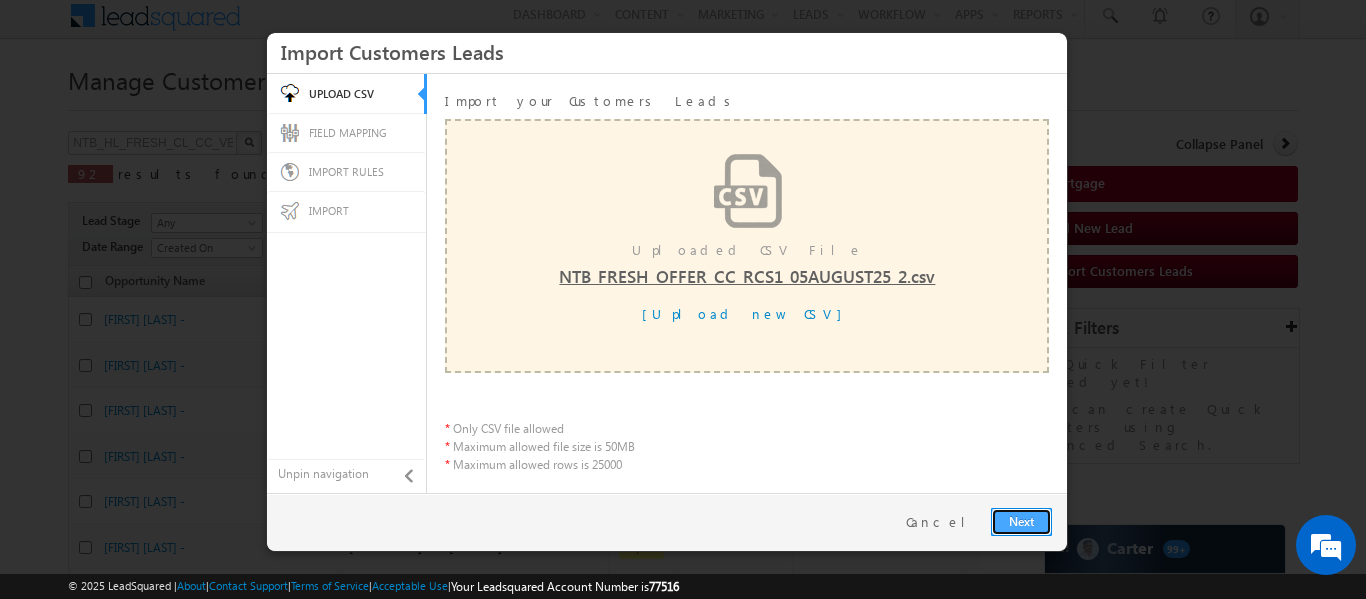 click on "Next" at bounding box center [1021, 522] 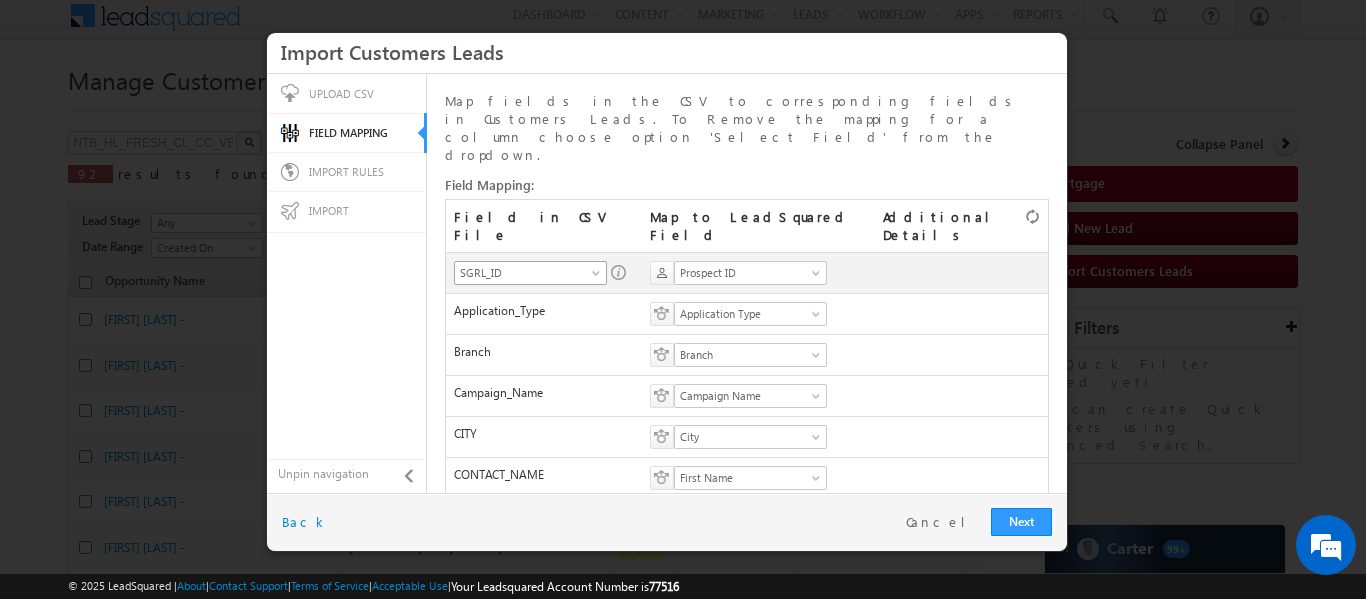 click on "SGRL_ID" at bounding box center [524, 273] 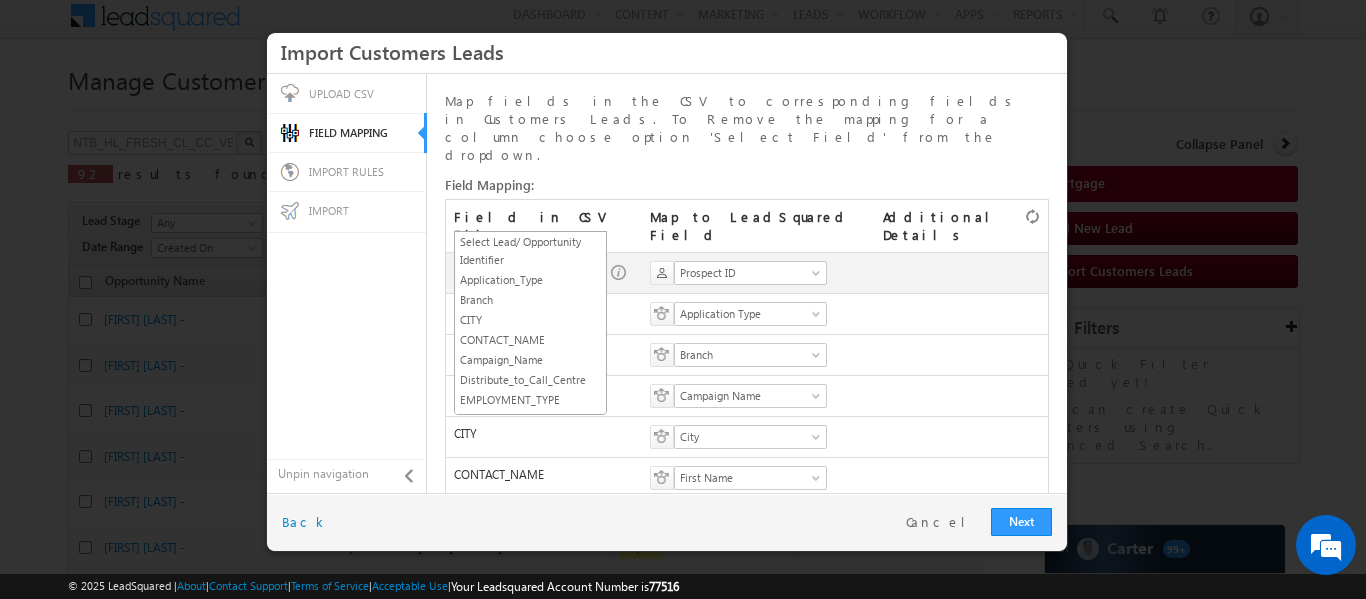 scroll, scrollTop: 217, scrollLeft: 0, axis: vertical 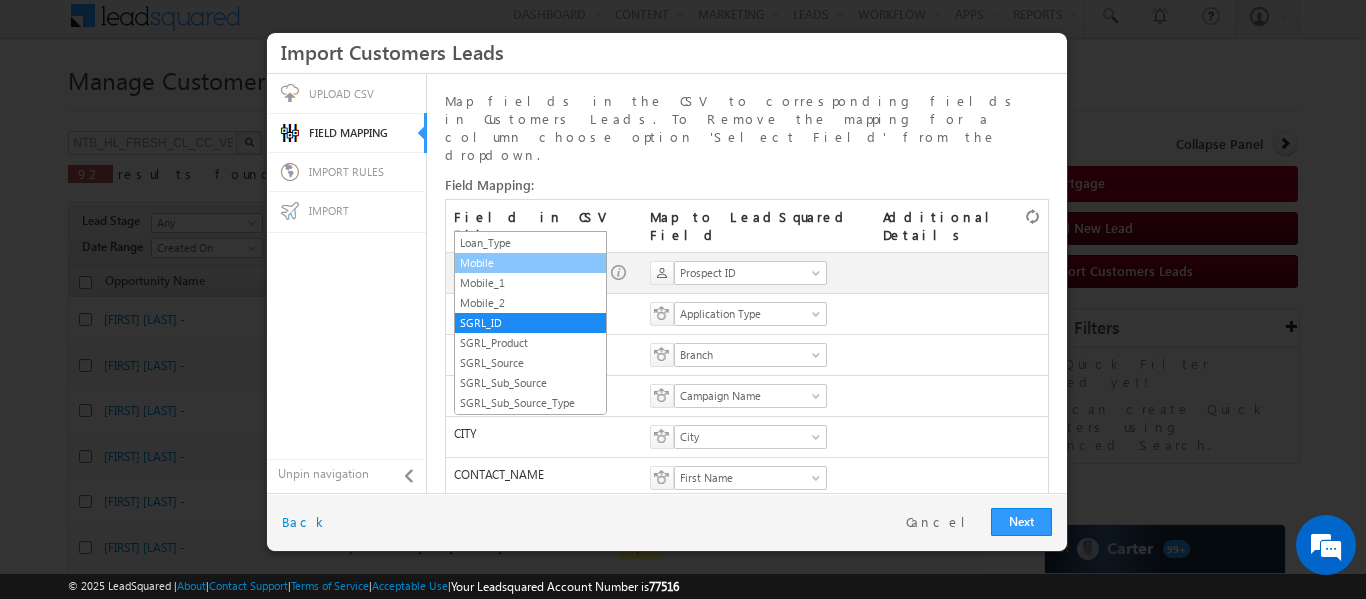 click on "Mobile" at bounding box center (530, 263) 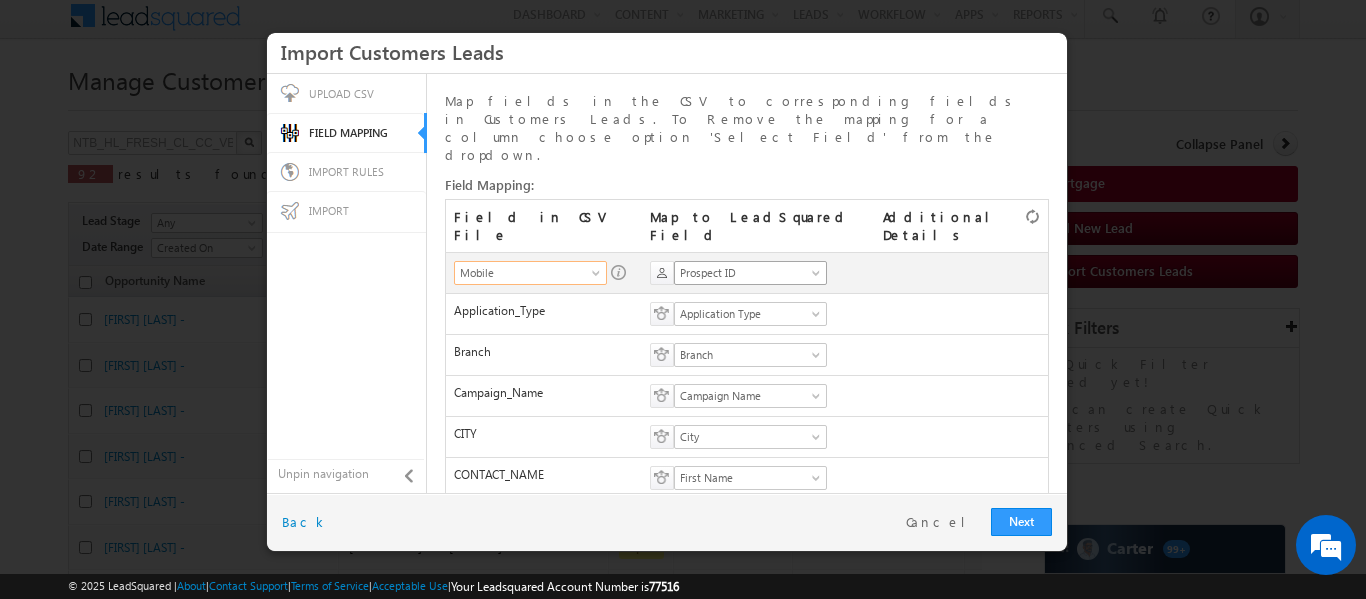 click on "Prospect ID" at bounding box center [744, 273] 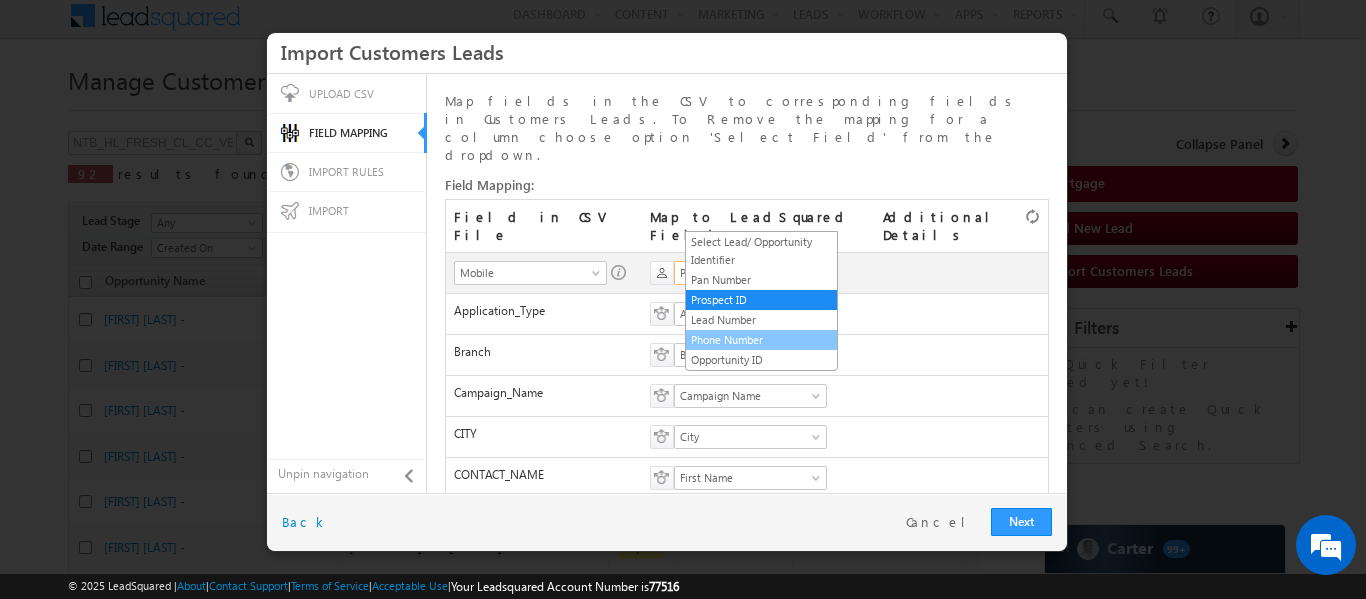 click on "Phone Number" at bounding box center (761, 340) 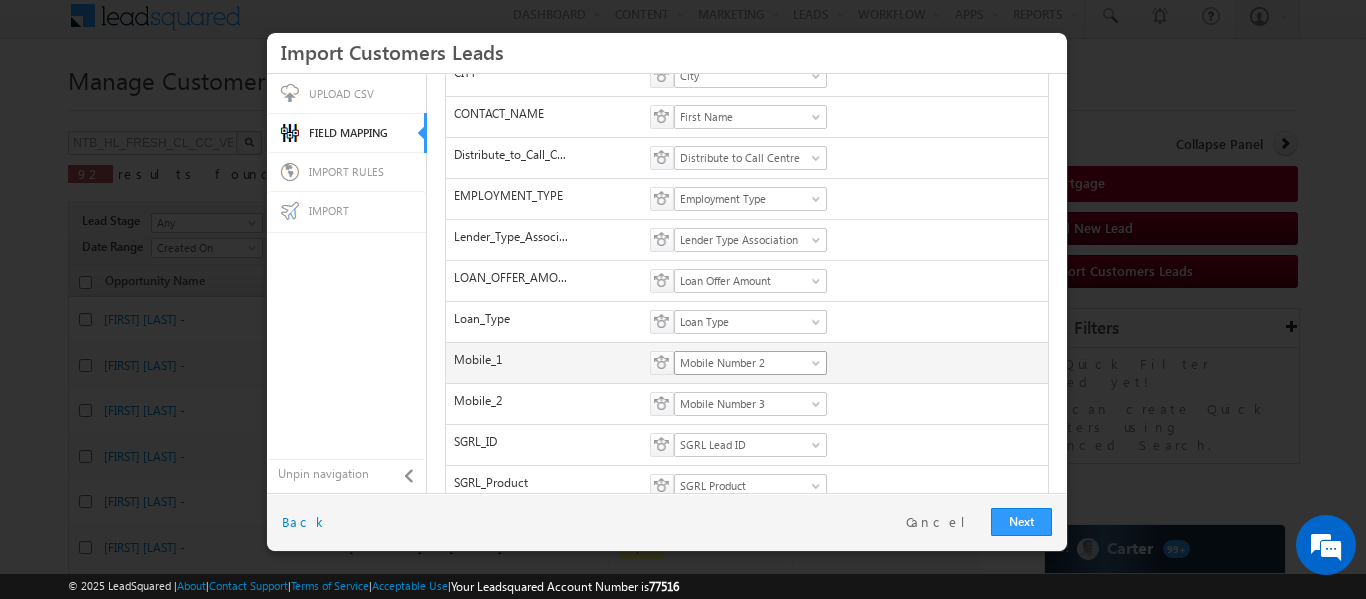 scroll, scrollTop: 362, scrollLeft: 0, axis: vertical 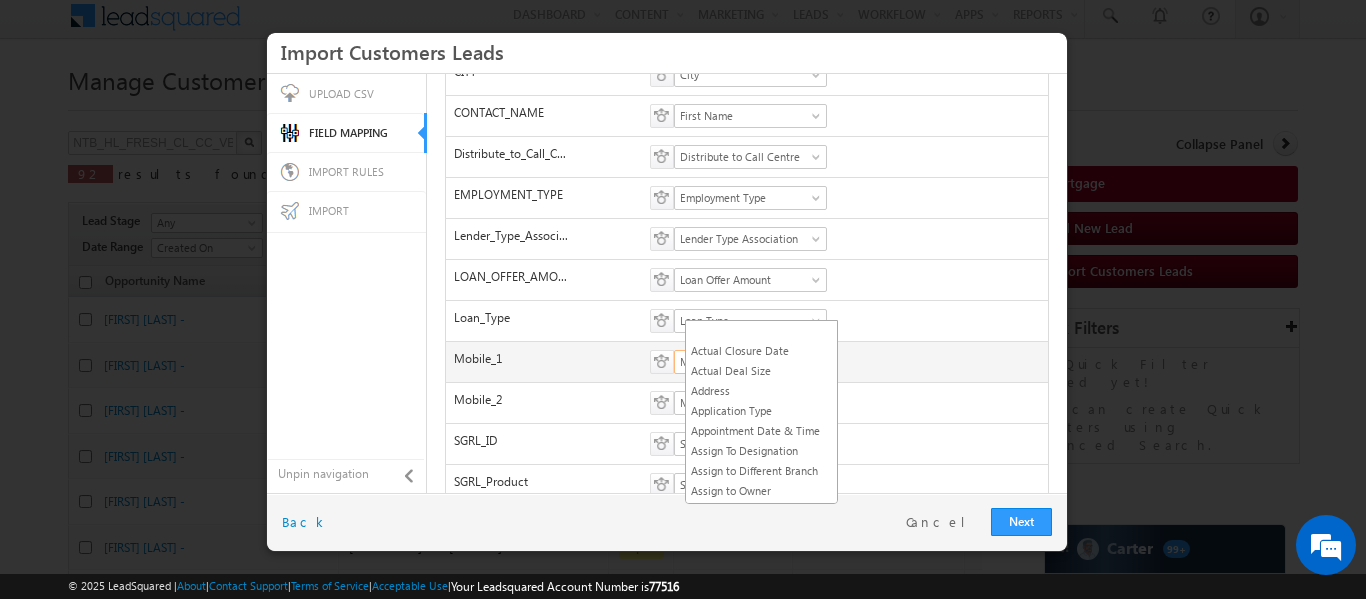 click on "Mobile Number 2" at bounding box center [744, 362] 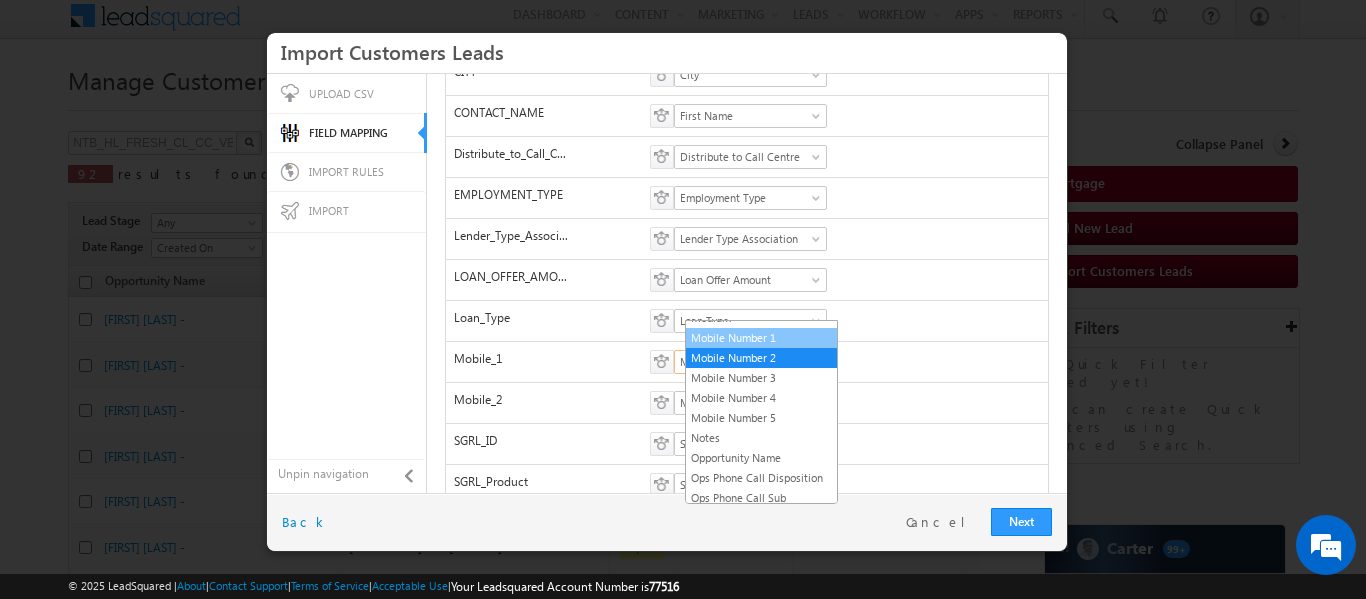 click on "Mobile Number 1" at bounding box center (761, 338) 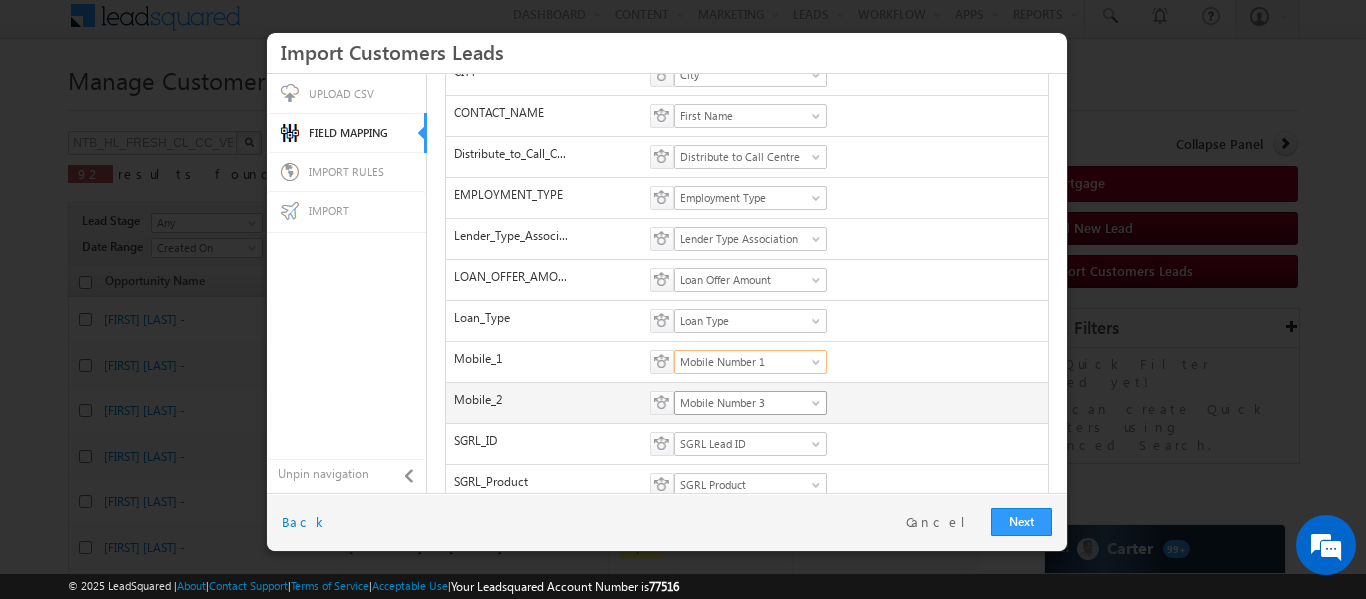 click on "Mobile Number 3" at bounding box center (750, 403) 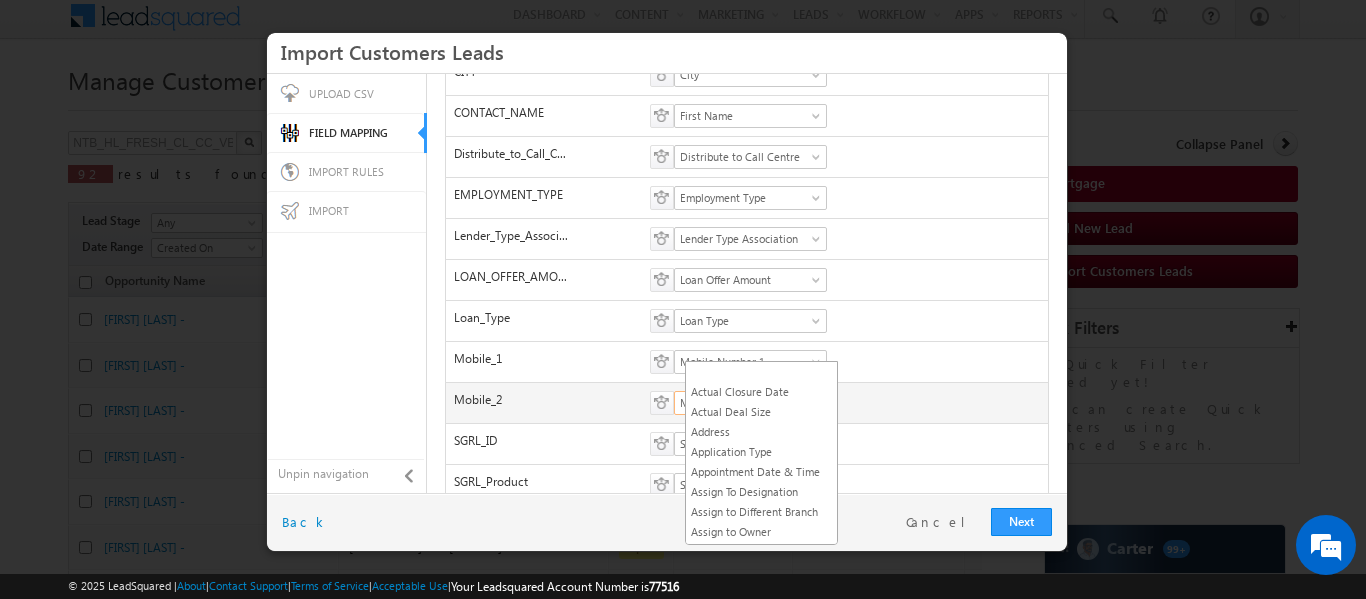 scroll, scrollTop: 1009, scrollLeft: 0, axis: vertical 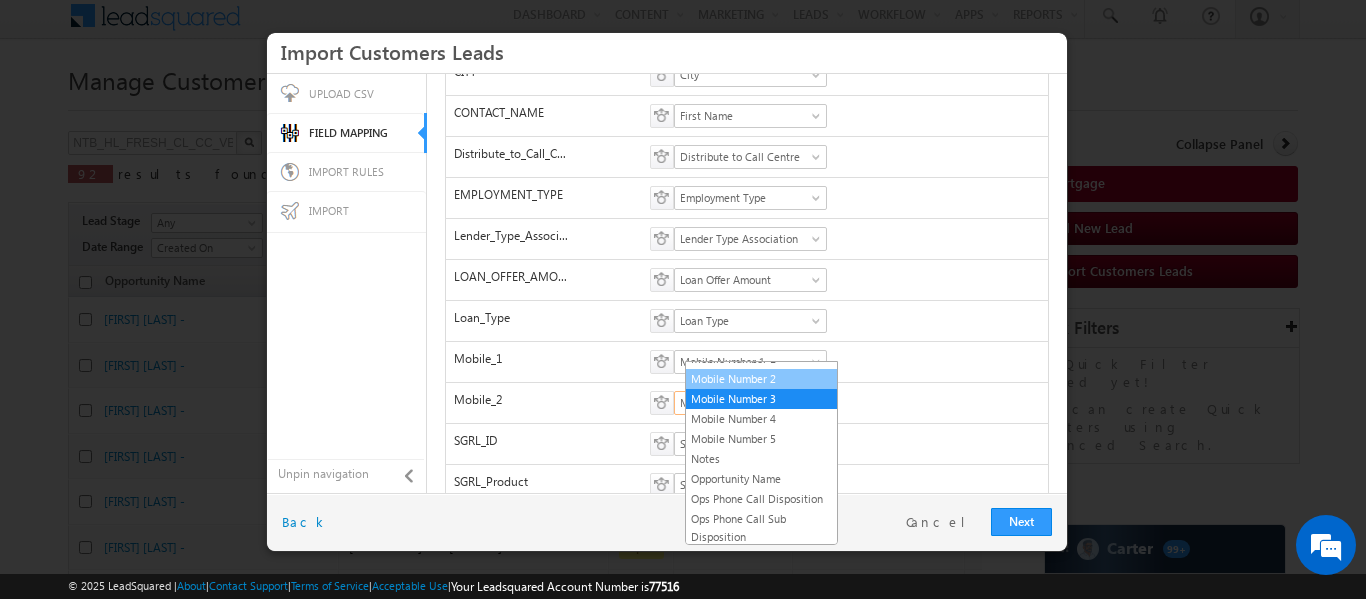 click on "Mobile Number 2" at bounding box center (761, 379) 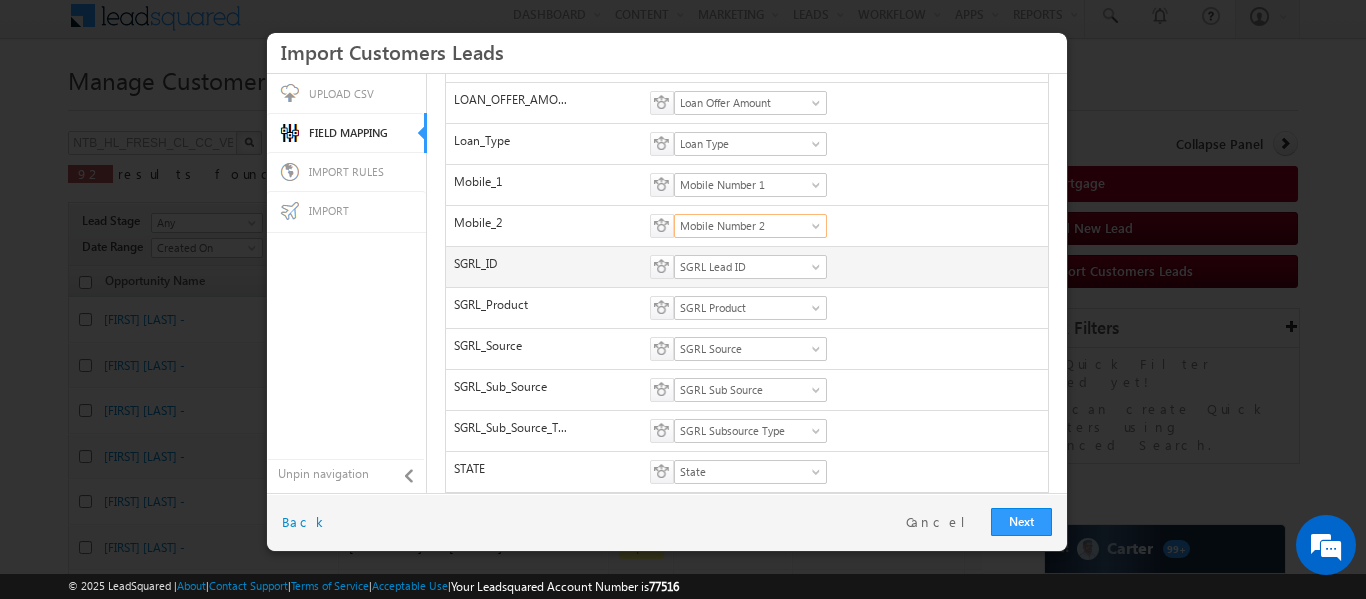 scroll, scrollTop: 0, scrollLeft: 0, axis: both 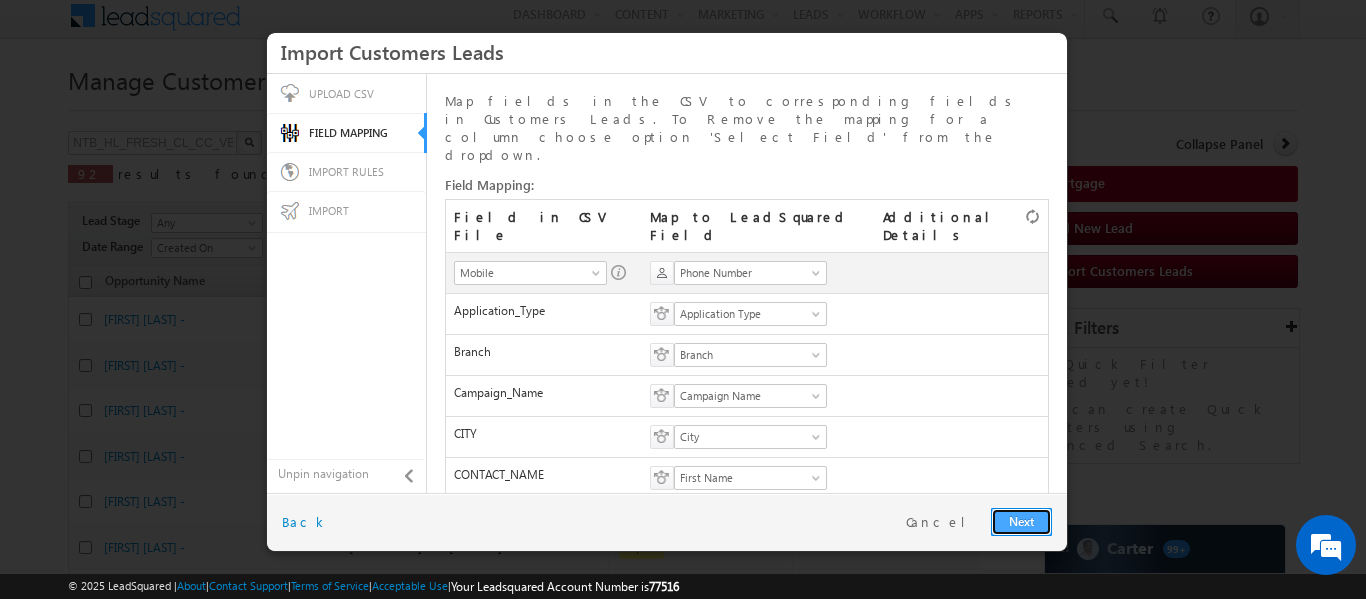 click on "Next" at bounding box center [1021, 522] 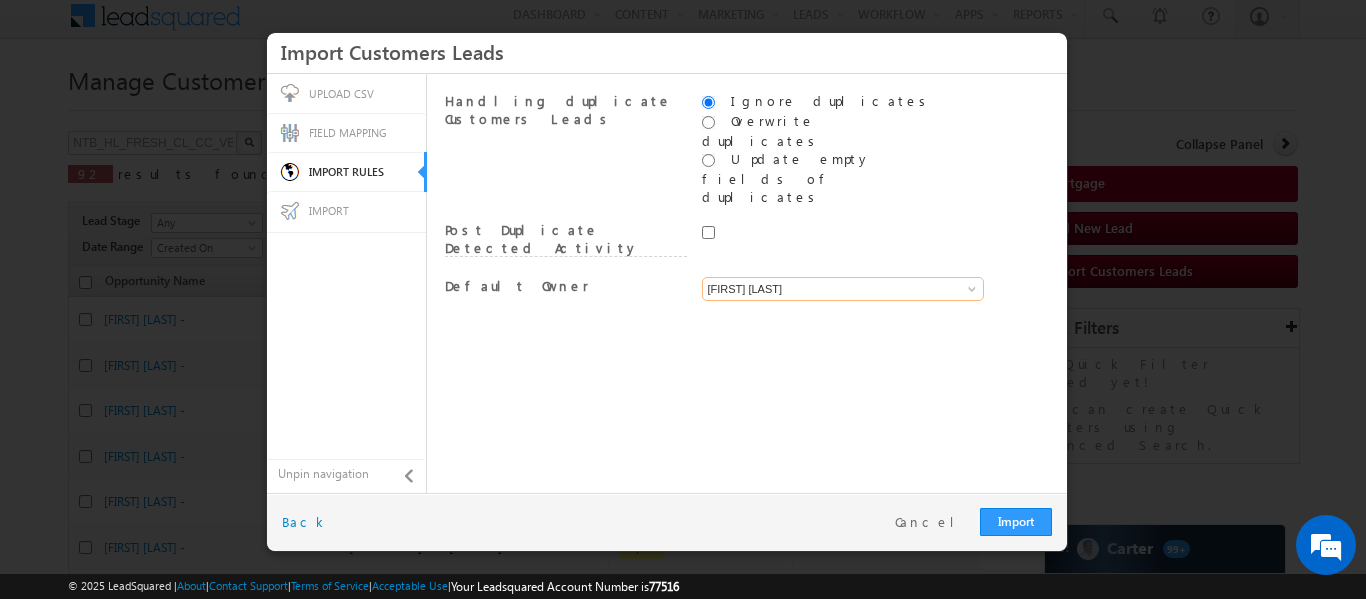 click on "[FIRST] [LAST]" at bounding box center (843, 289) 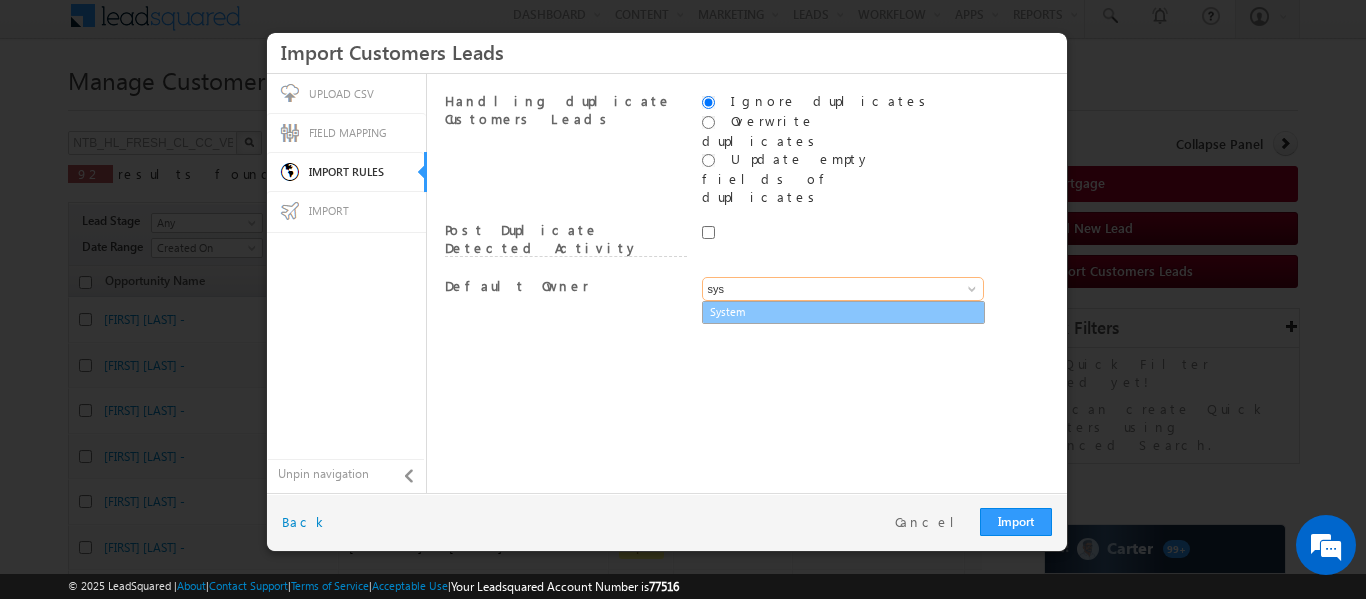 click on "System" at bounding box center [843, 312] 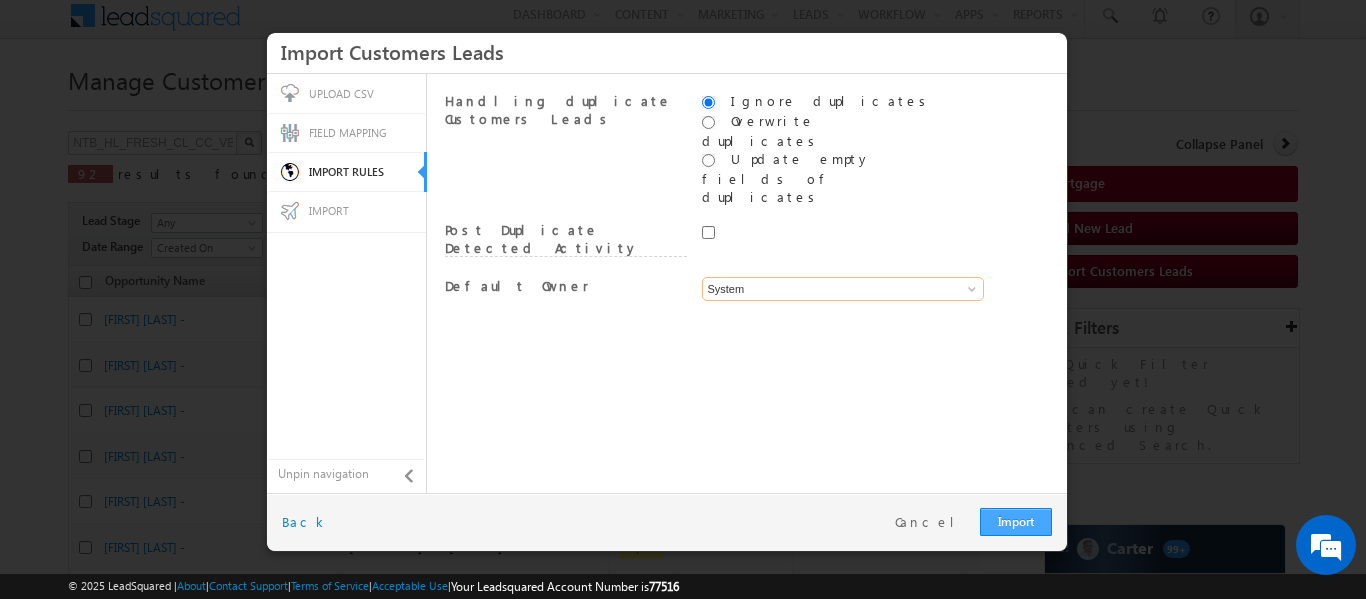 type on "System" 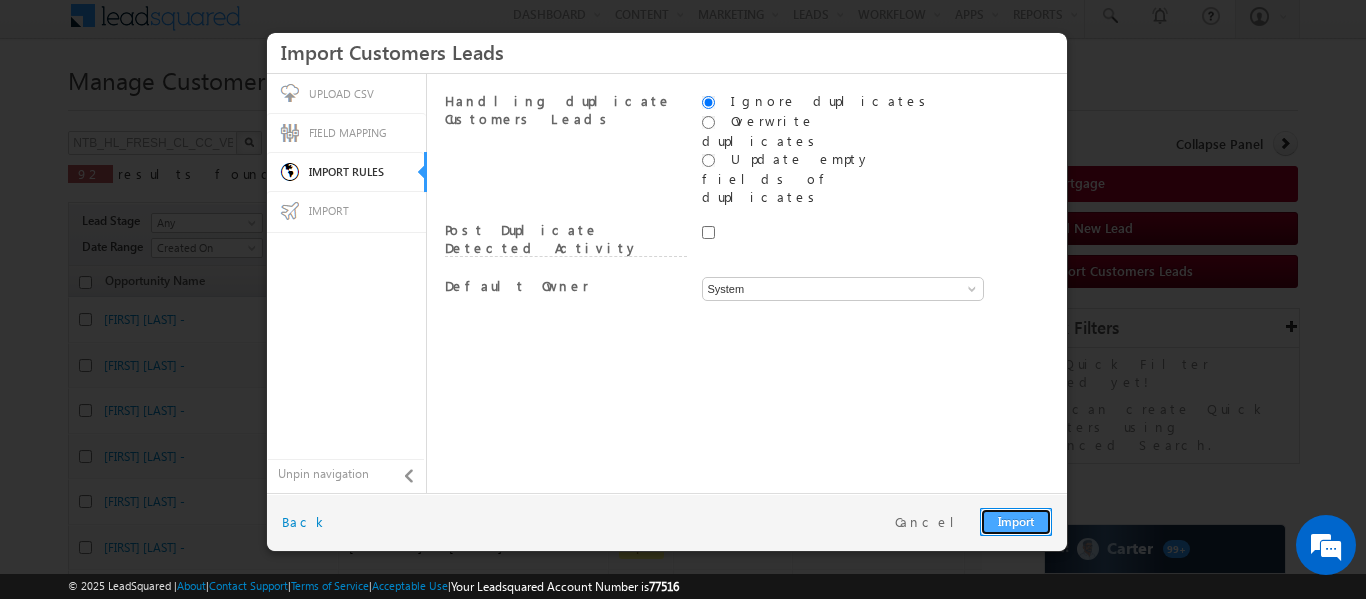 click on "Import" at bounding box center (1016, 522) 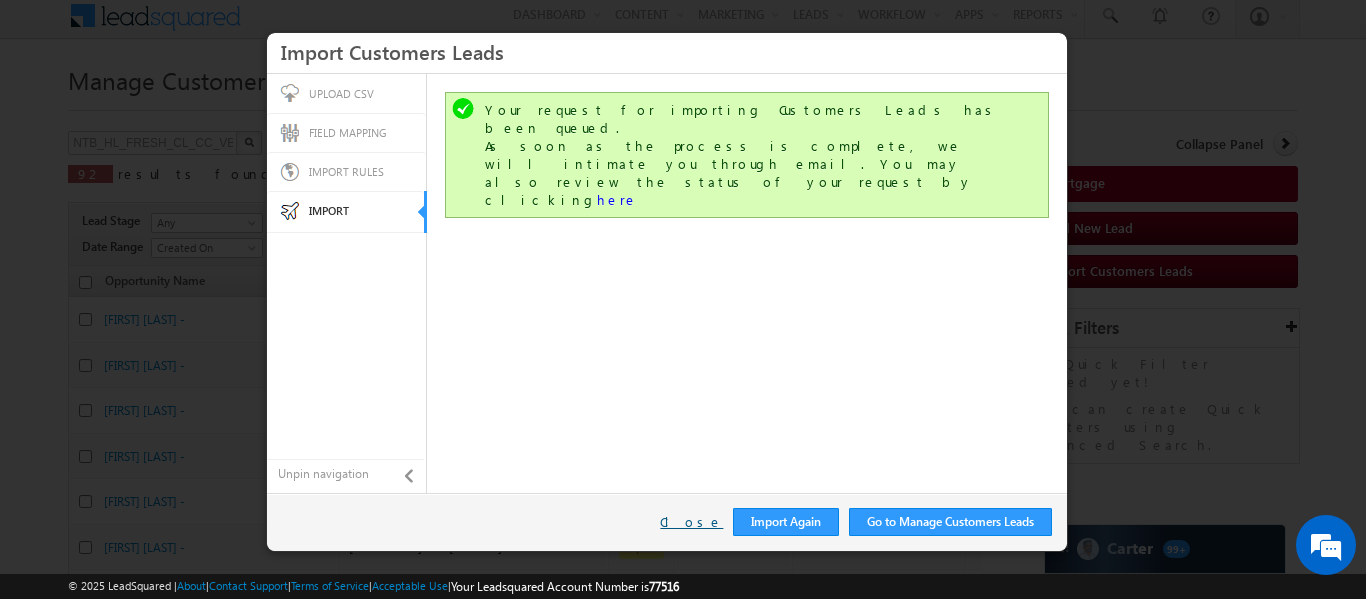 click on "Close" at bounding box center [691, 522] 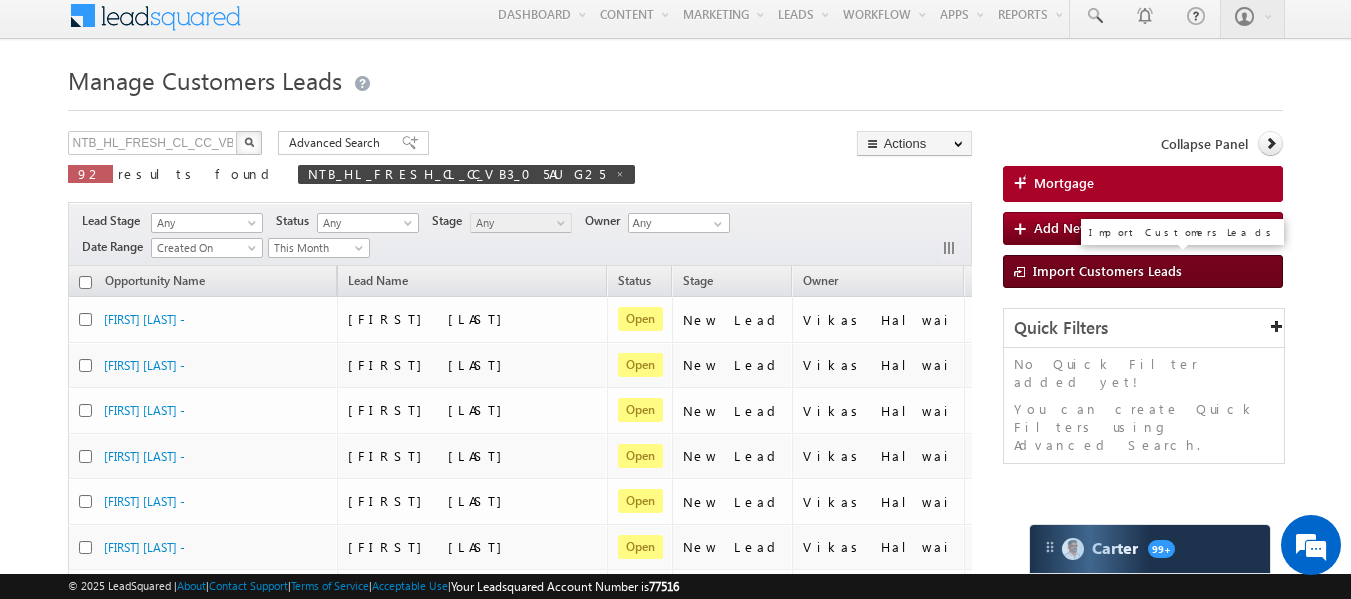 click on "Import Customers Leads" at bounding box center [1107, 270] 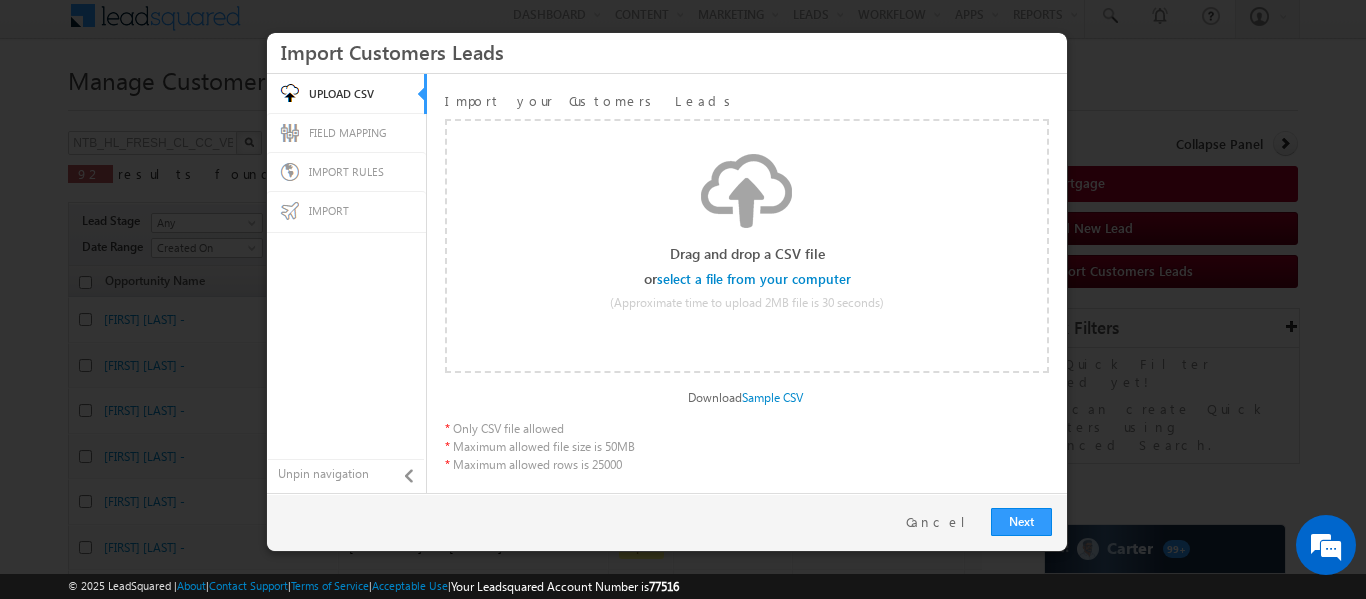 click at bounding box center [755, 279] 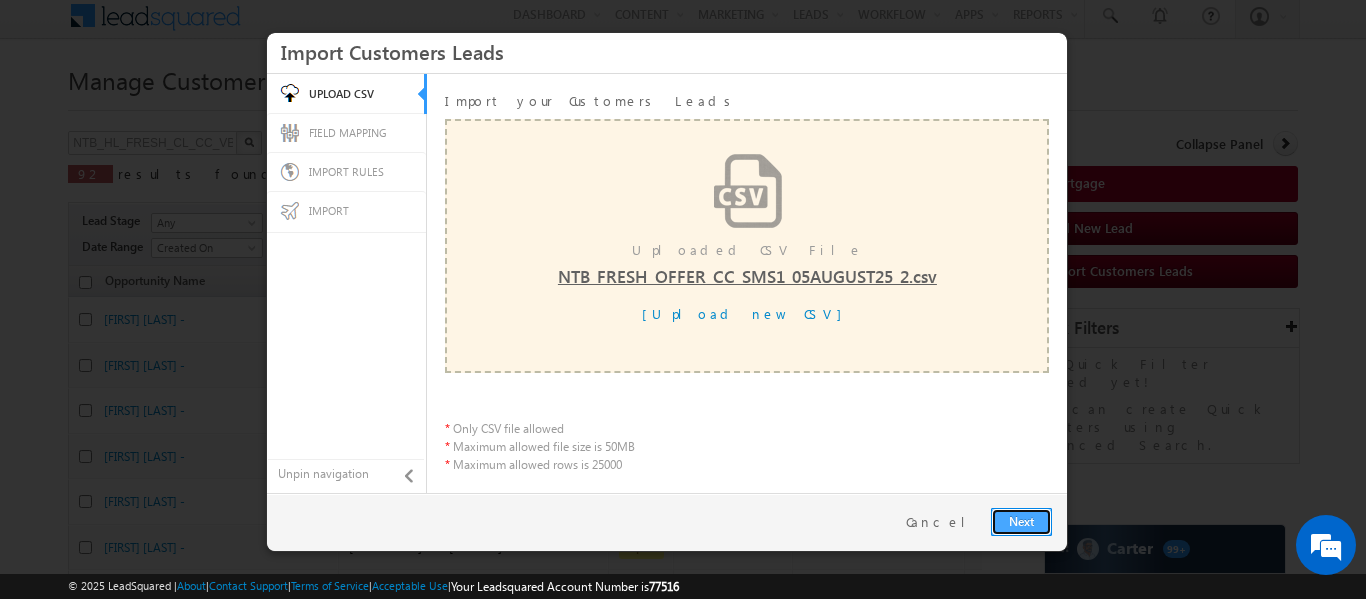 click on "Next" at bounding box center (1021, 522) 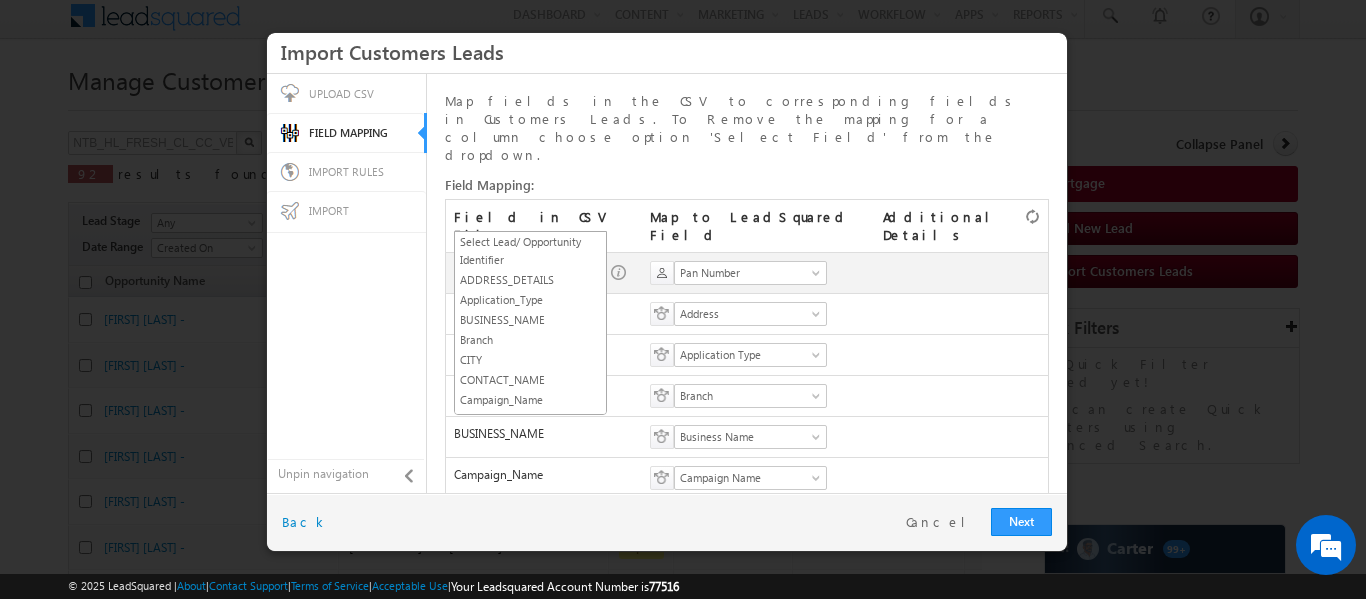 click on "Mobile_Number" at bounding box center (524, 273) 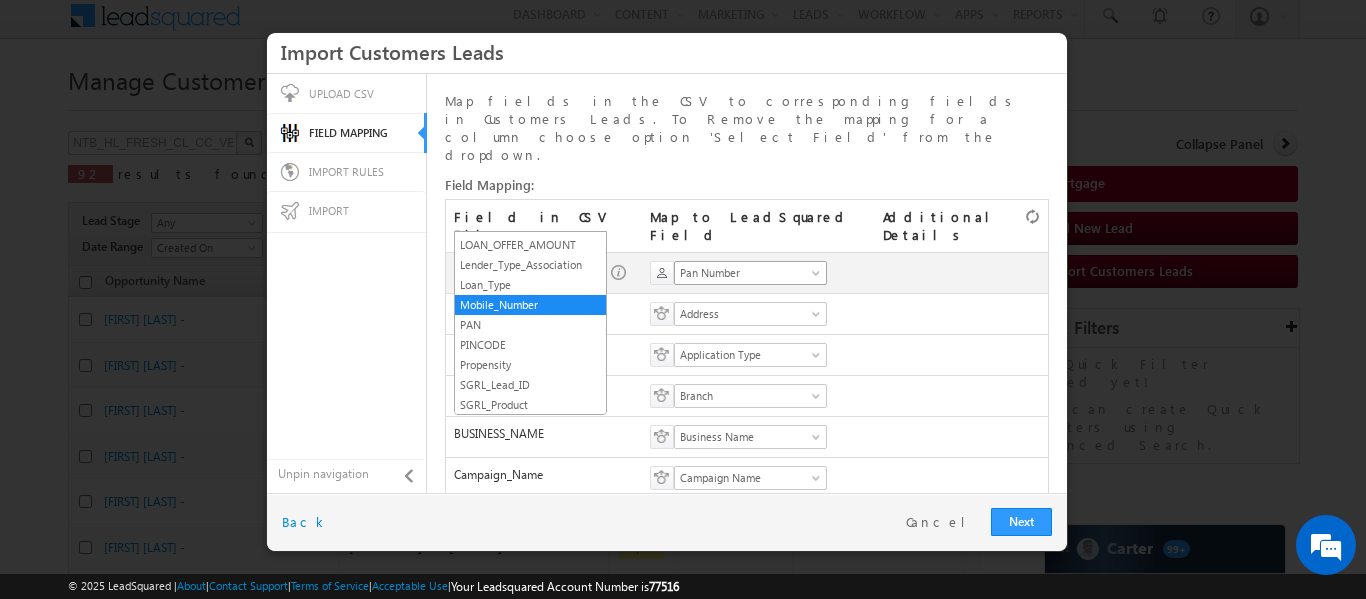 click on "Pan Number" at bounding box center (744, 273) 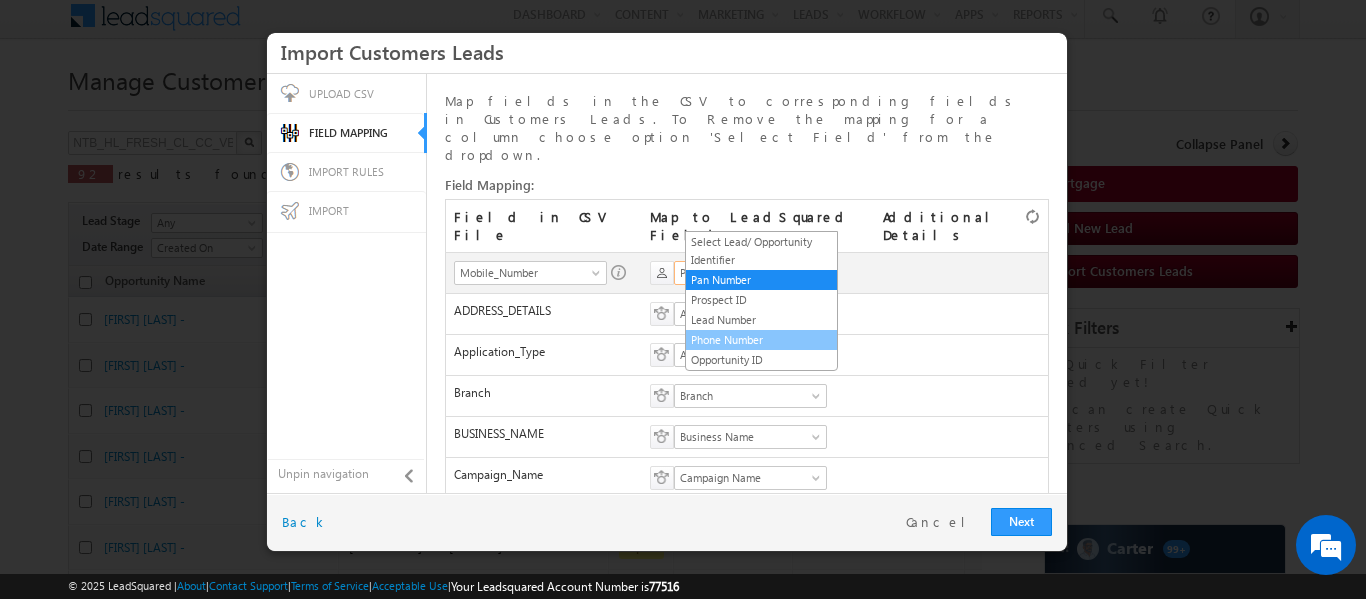 click on "Phone Number" at bounding box center [761, 340] 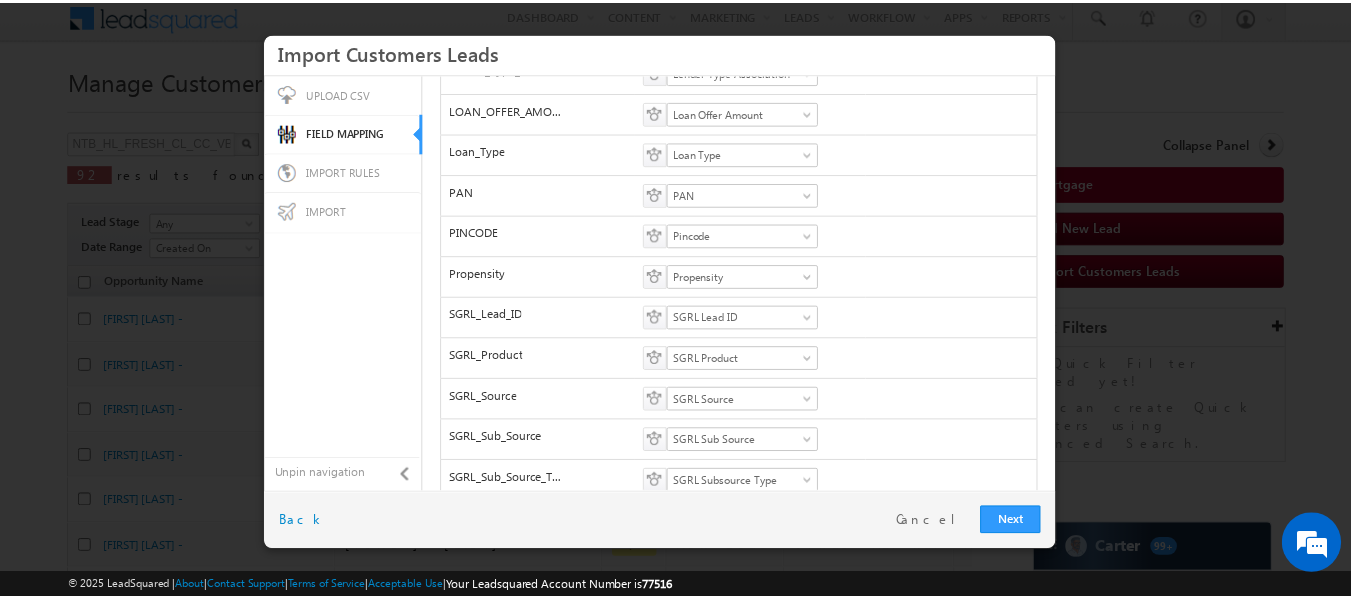 scroll, scrollTop: 826, scrollLeft: 0, axis: vertical 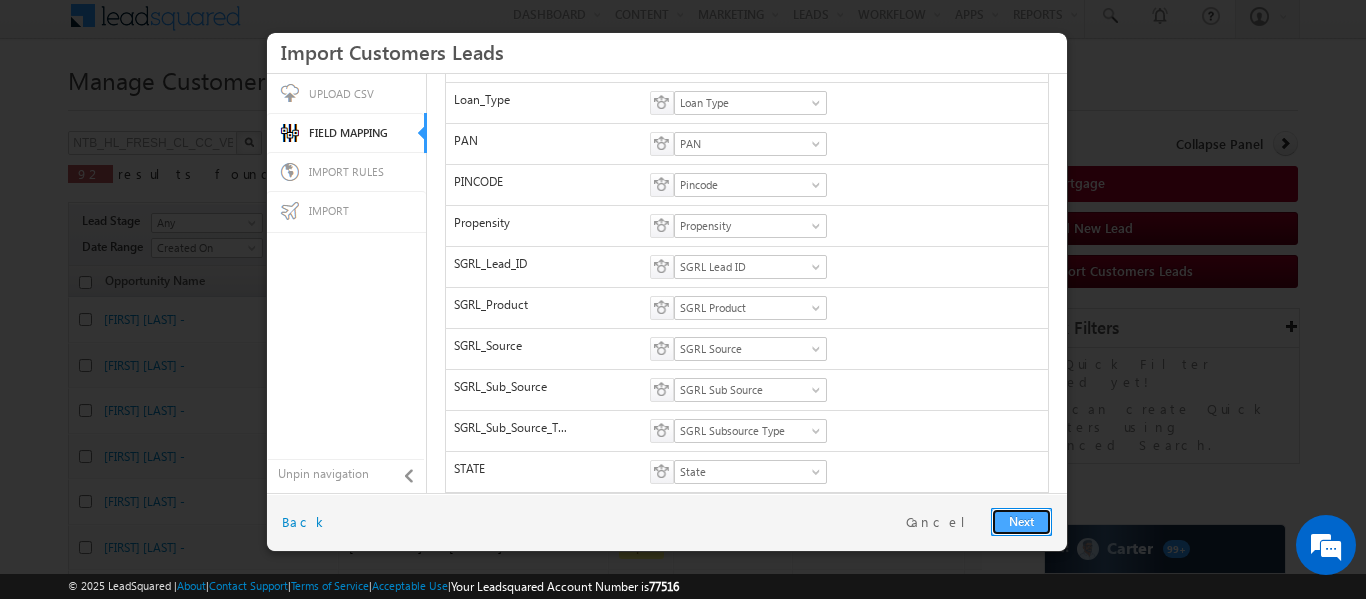 click on "Next" at bounding box center (1021, 522) 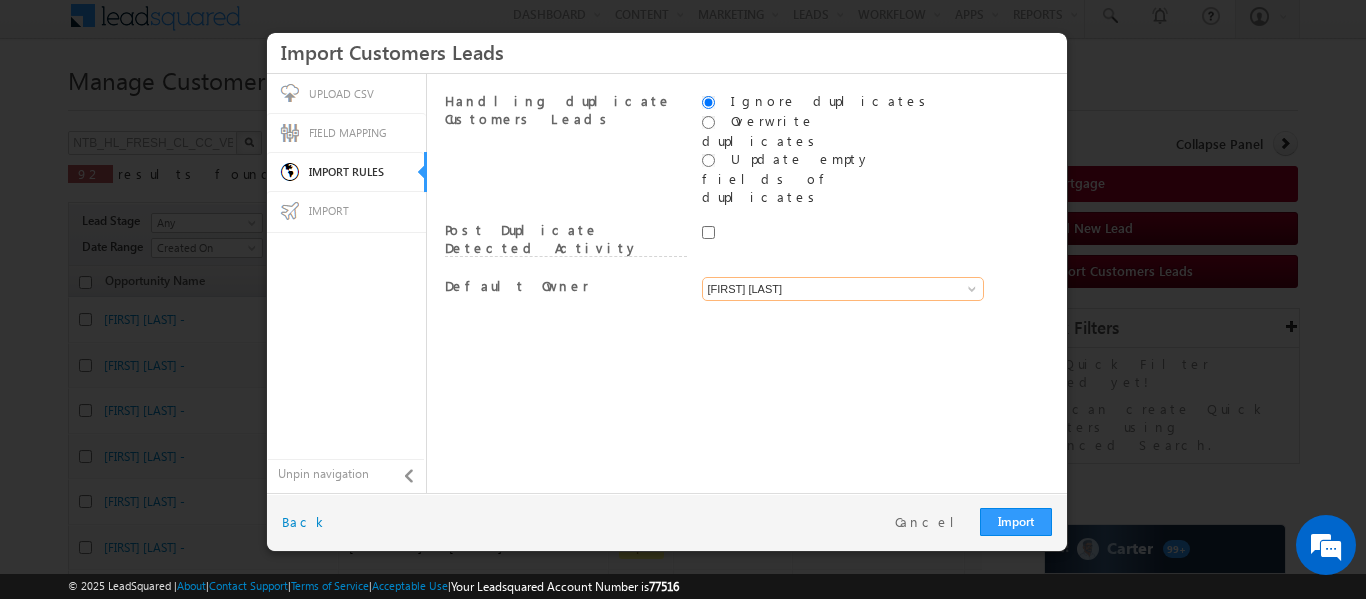 click on "[FIRST] [LAST]" at bounding box center [843, 289] 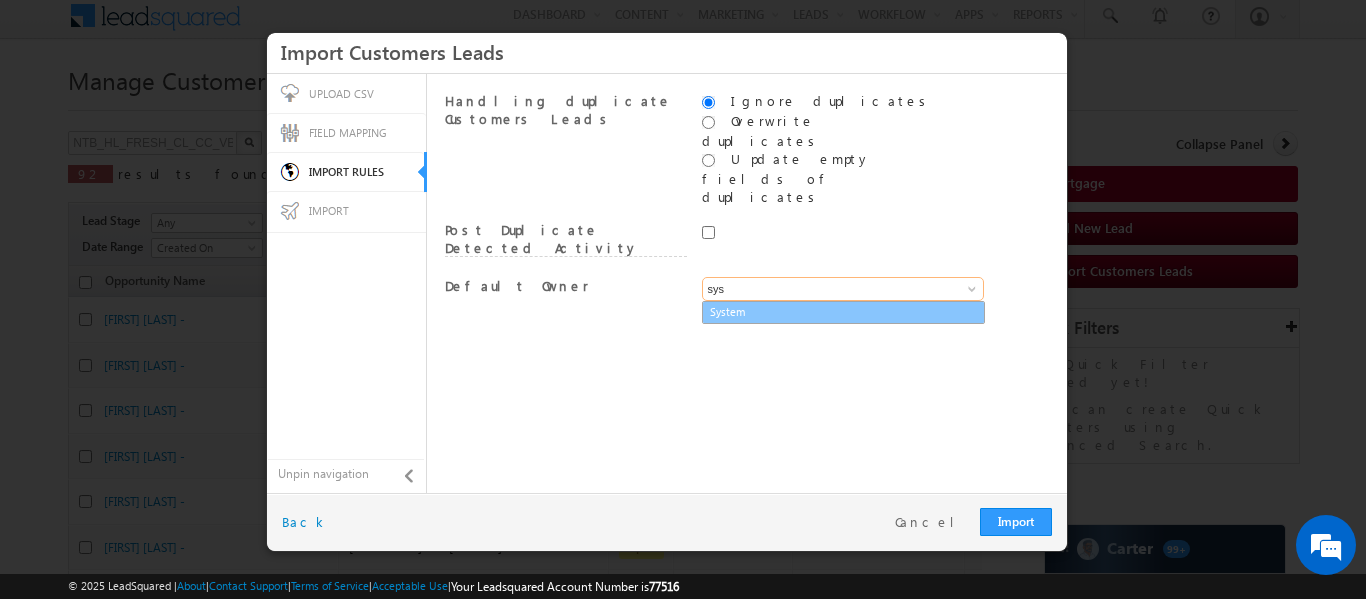 click on "System" at bounding box center [843, 312] 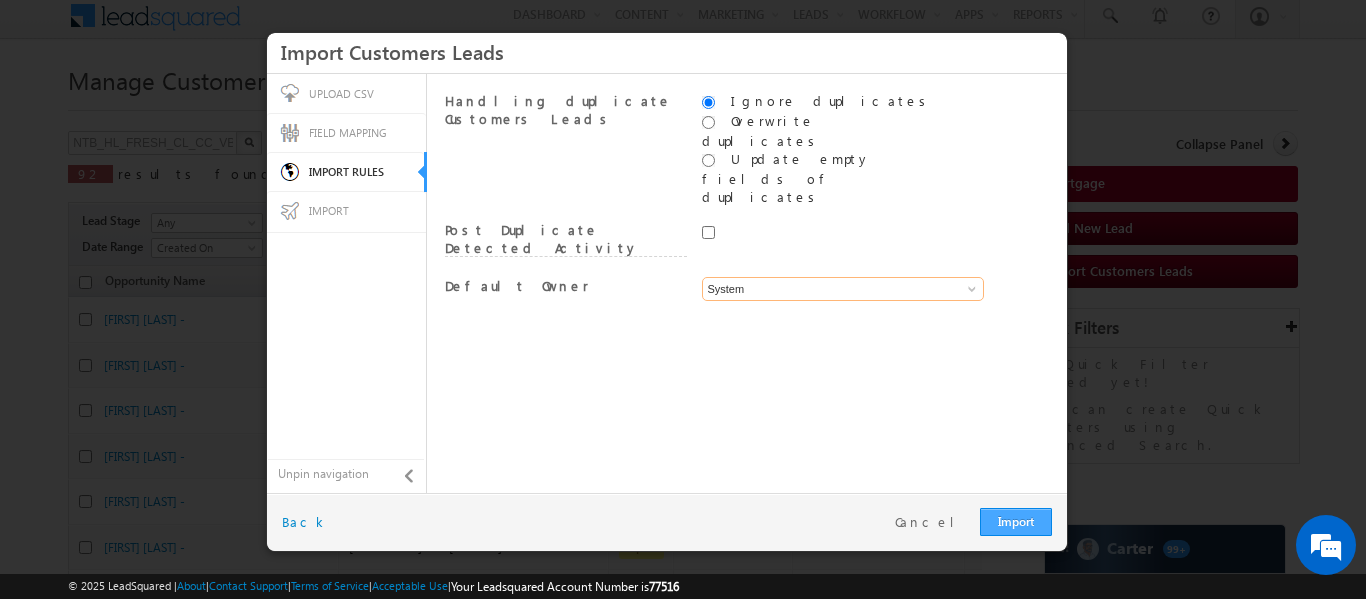 type on "System" 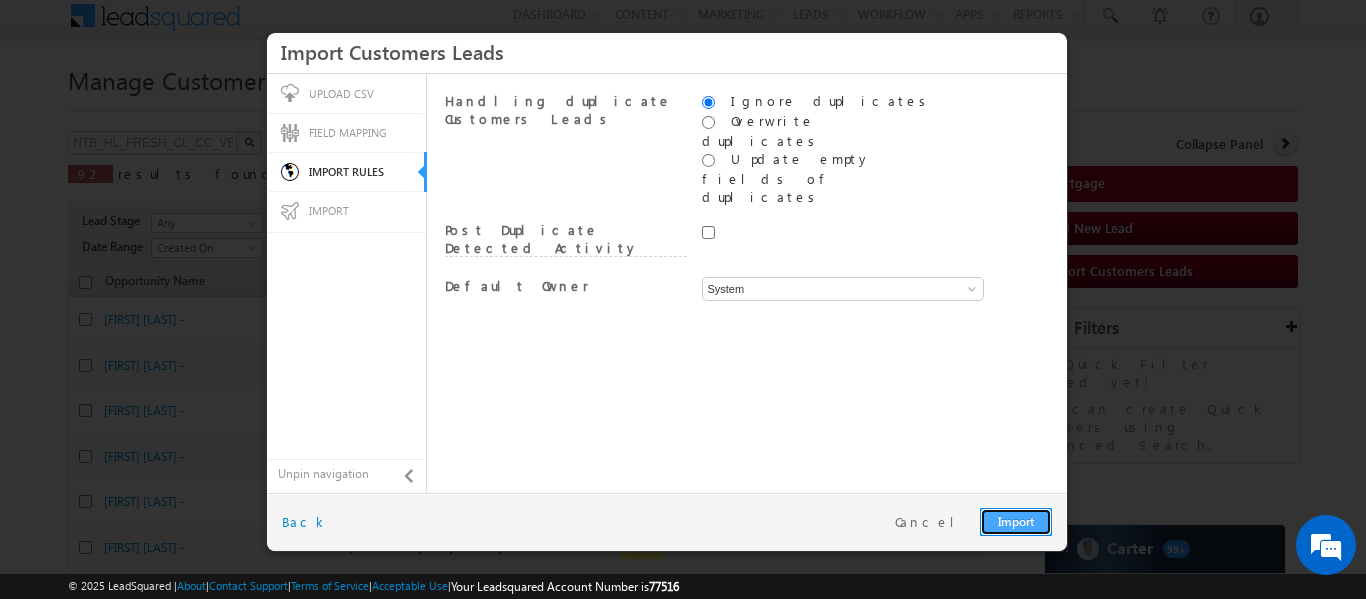 click on "Import" at bounding box center (1016, 522) 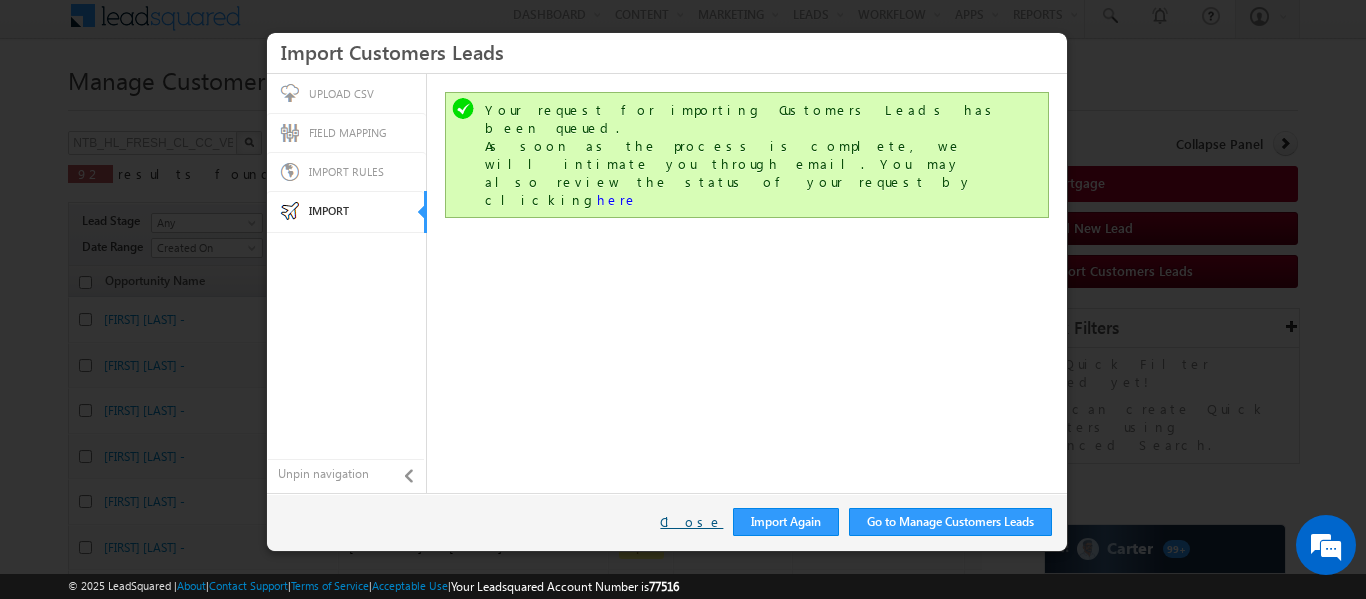 click on "Close" at bounding box center (691, 522) 